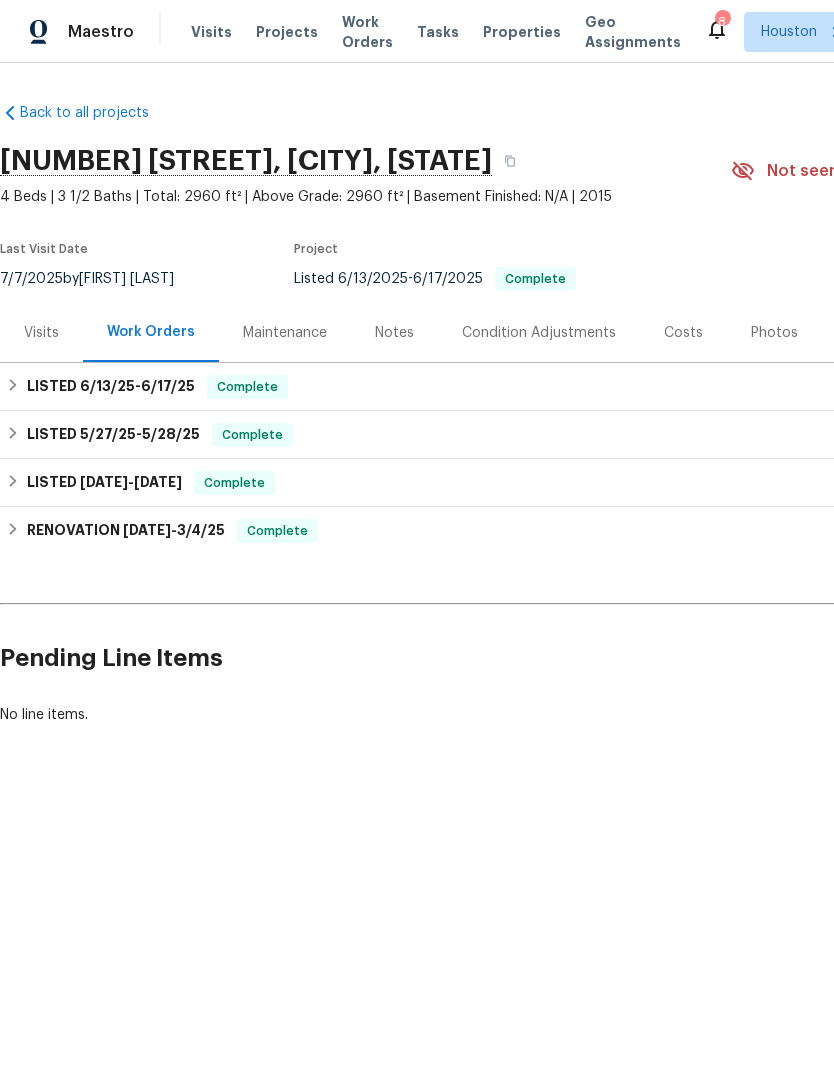 scroll, scrollTop: -14, scrollLeft: 0, axis: vertical 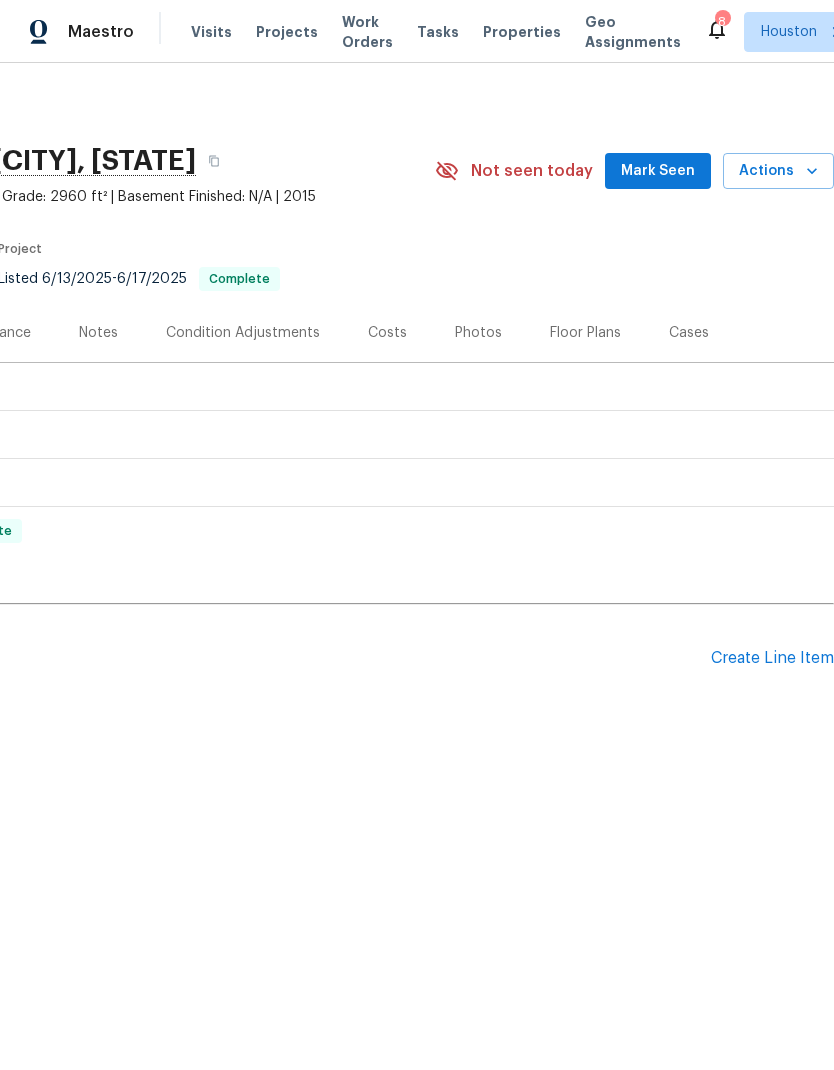 click on "Create Line Item" at bounding box center [772, 658] 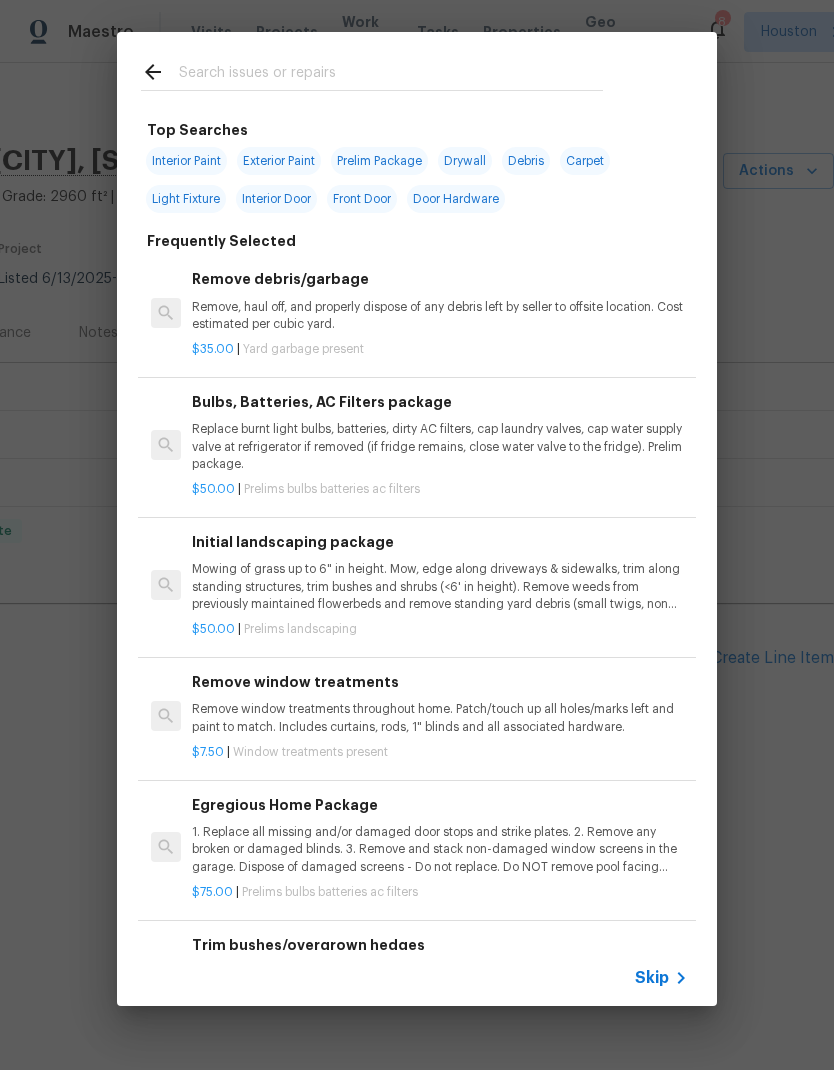 click at bounding box center (372, 71) 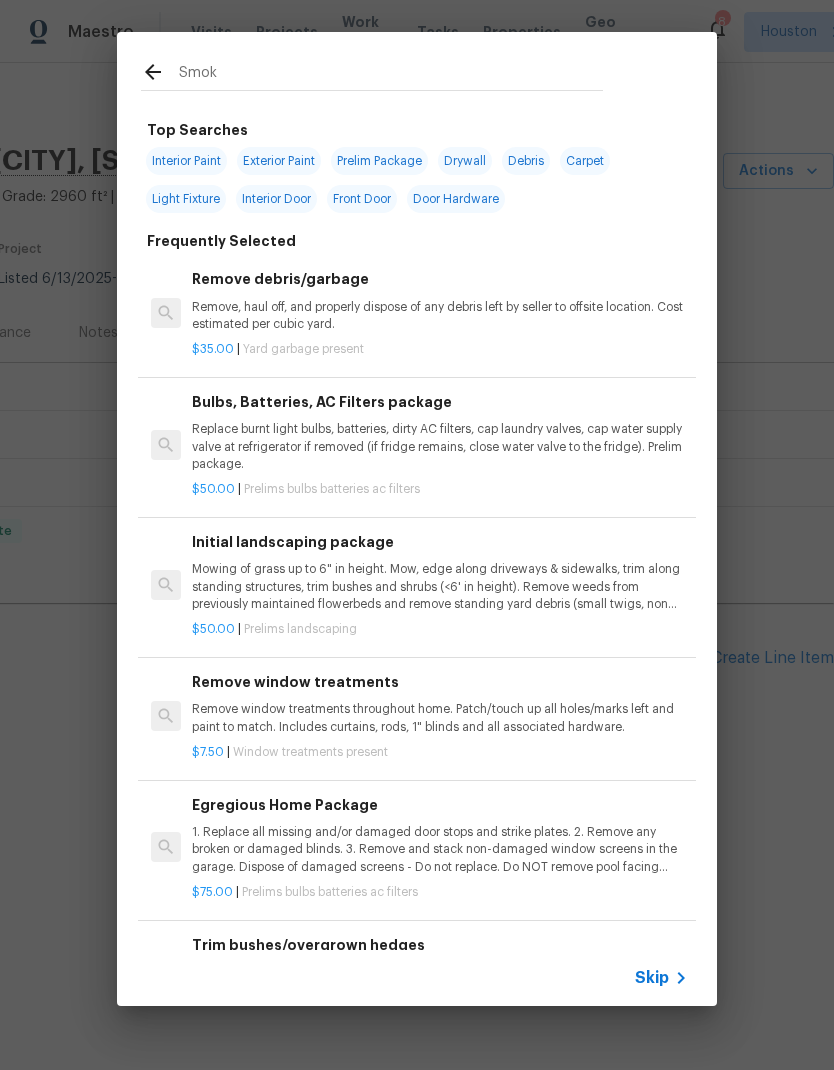 type on "Smoke" 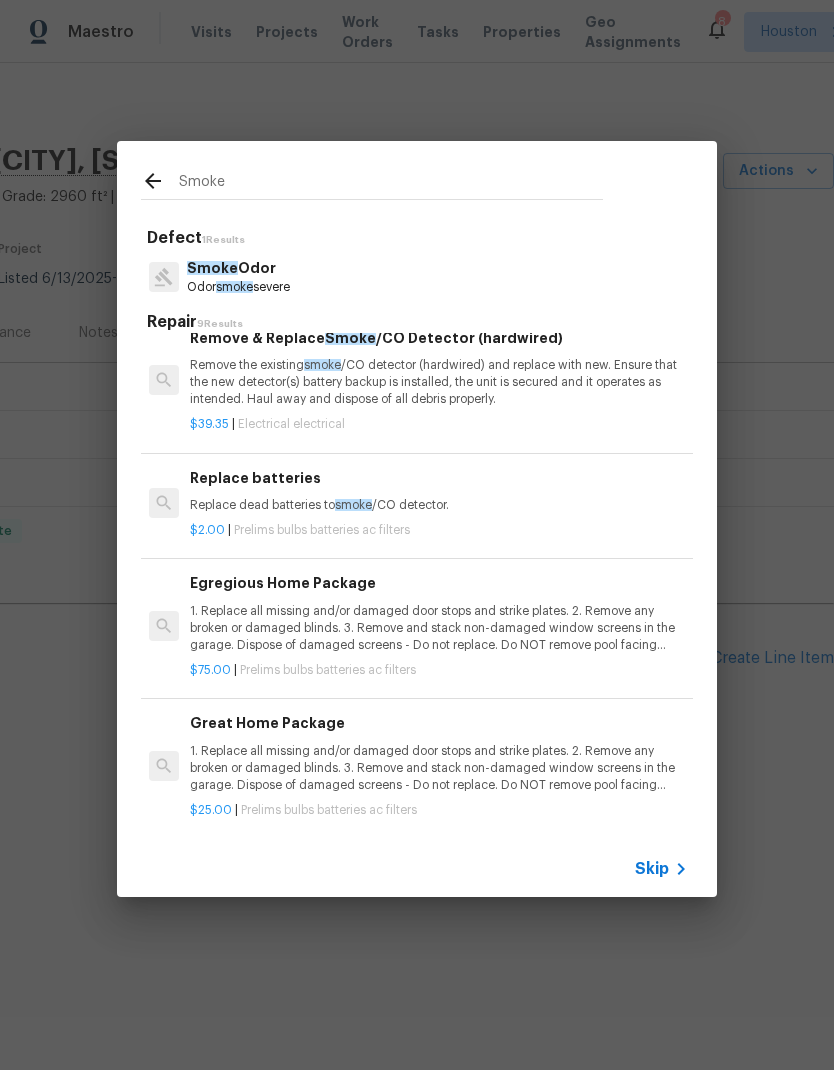 scroll, scrollTop: 515, scrollLeft: 3, axis: both 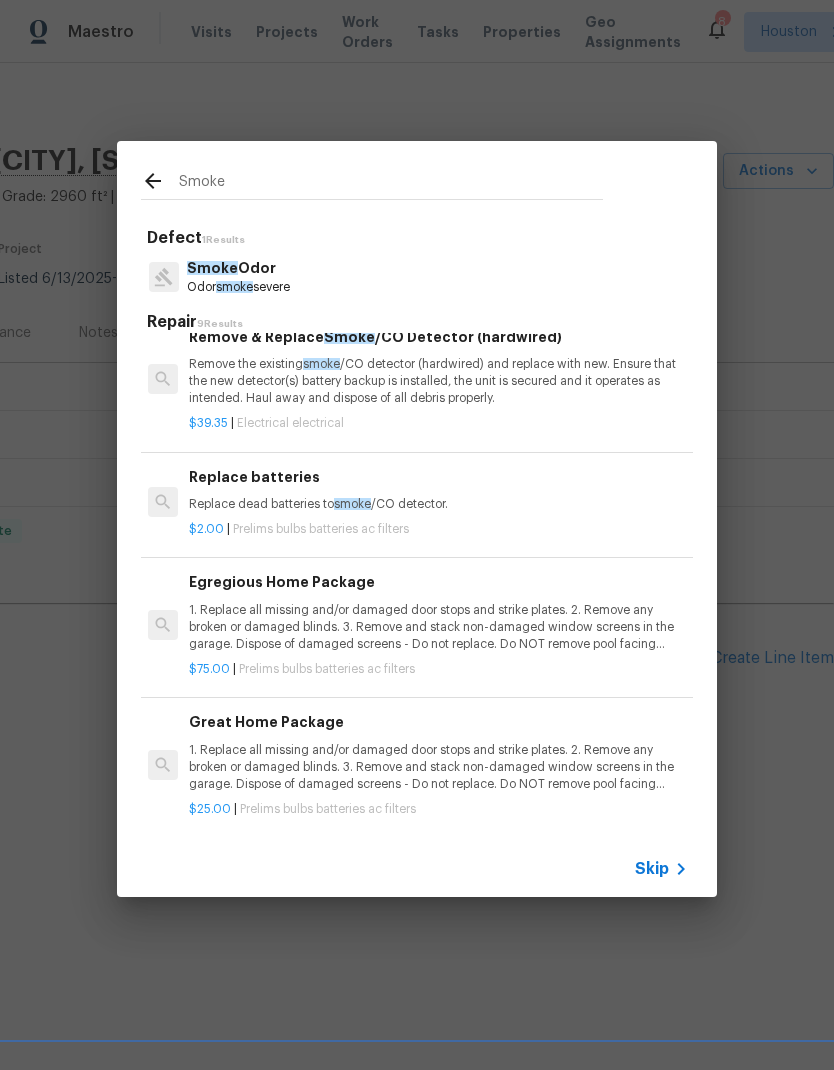 click on "Replace batteries Replace dead batteries to  smoke /CO detector." at bounding box center (437, 490) 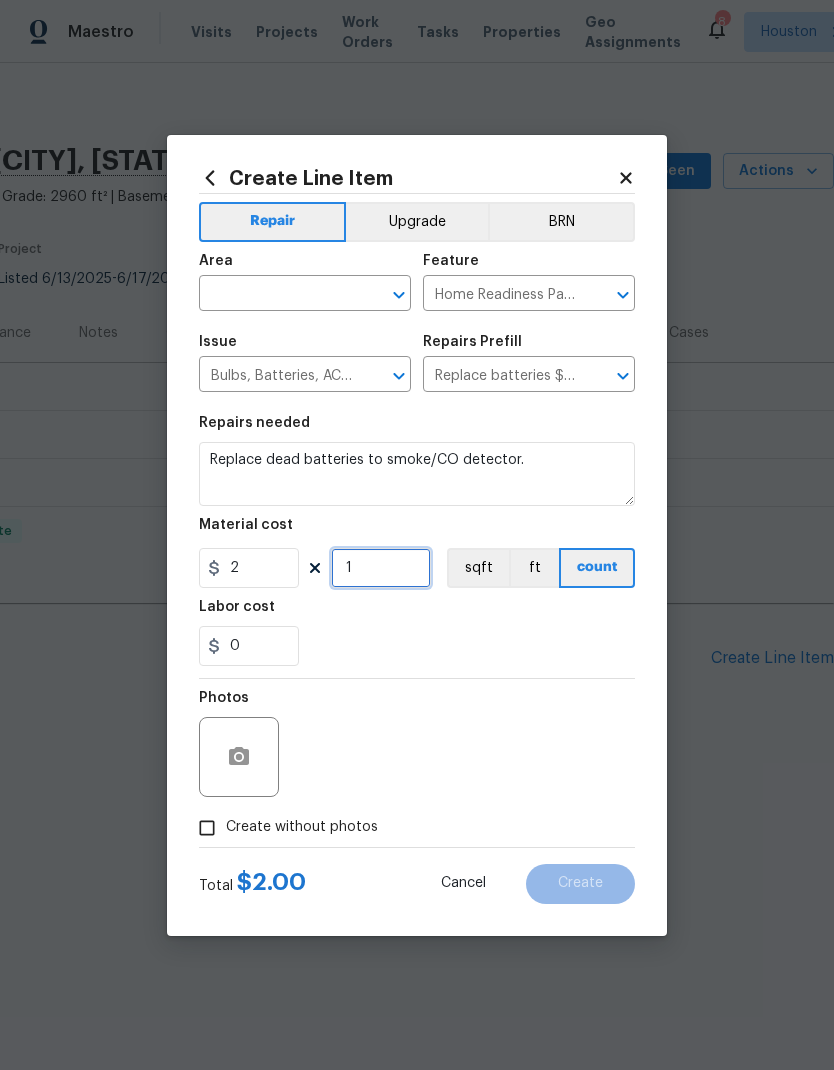 click on "1" at bounding box center [381, 568] 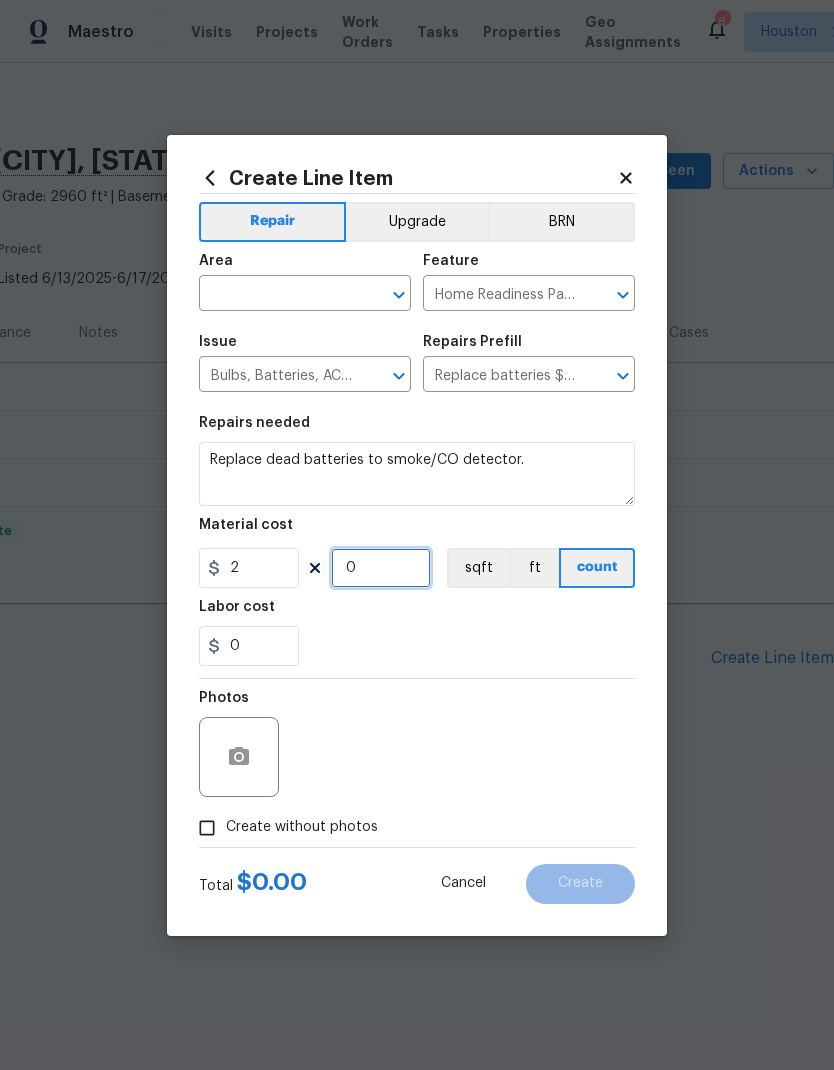type on "1" 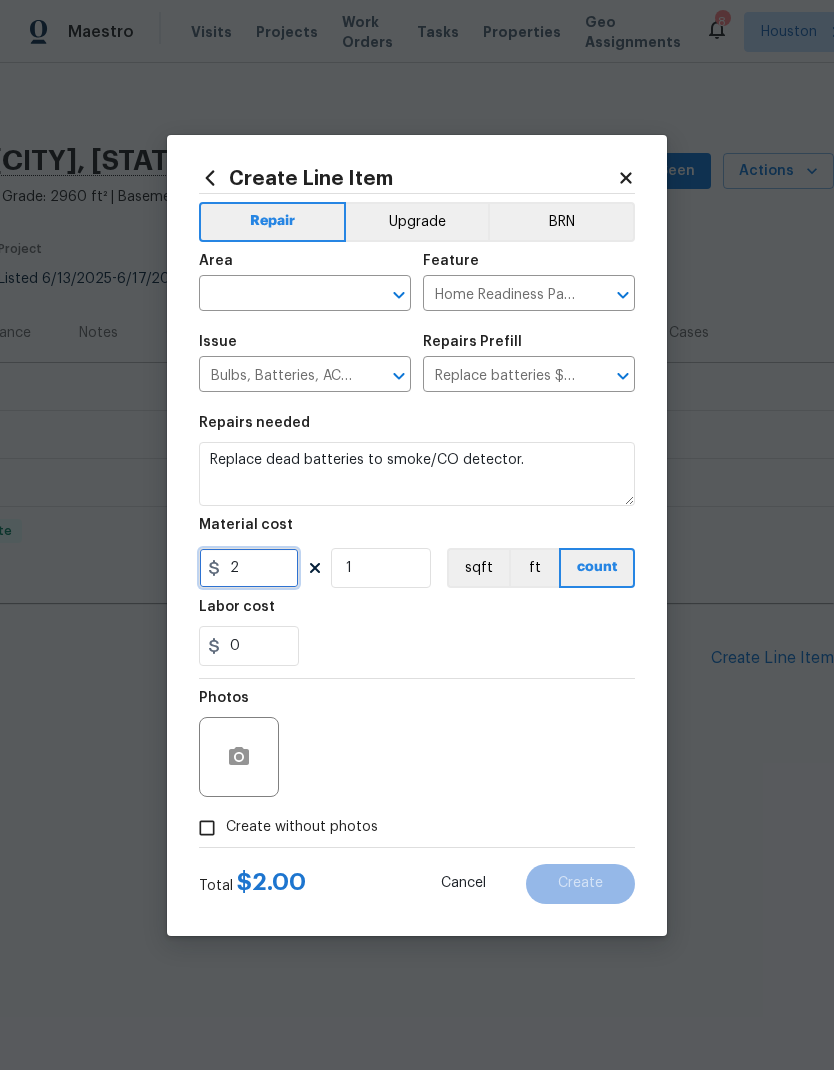 click on "2" at bounding box center (249, 568) 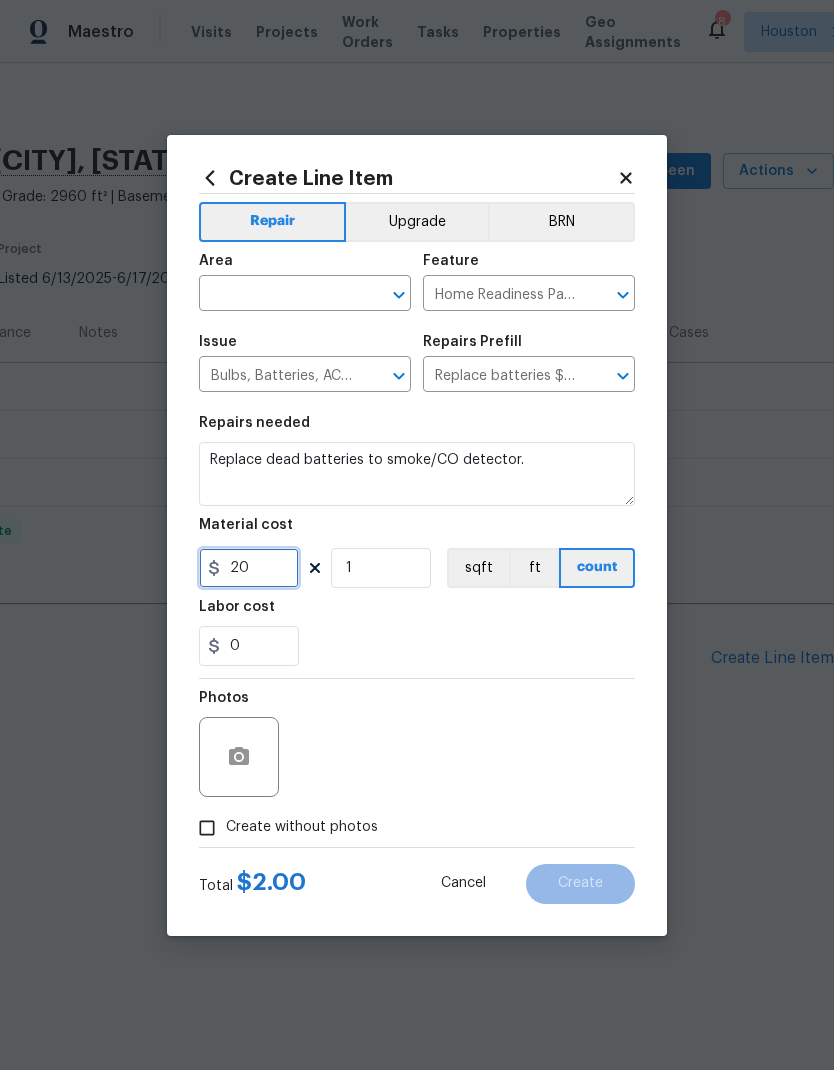 type on "20" 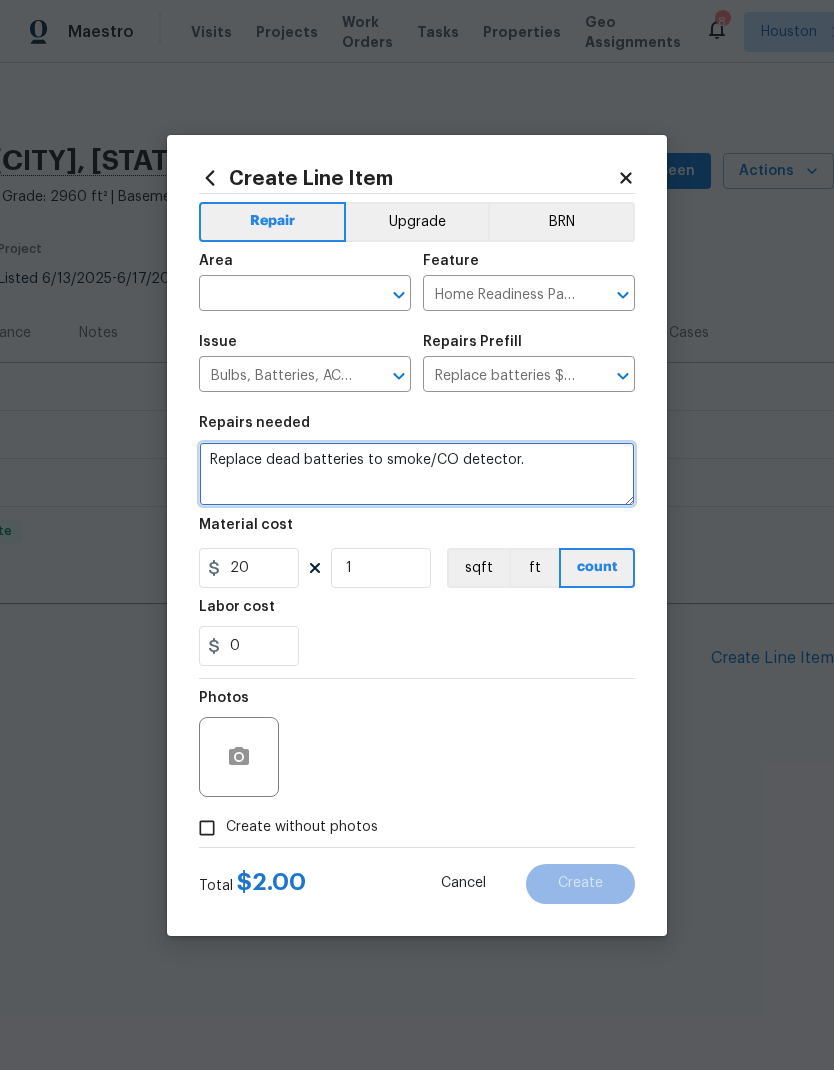 click on "Replace dead batteries to smoke/CO detector." at bounding box center (417, 474) 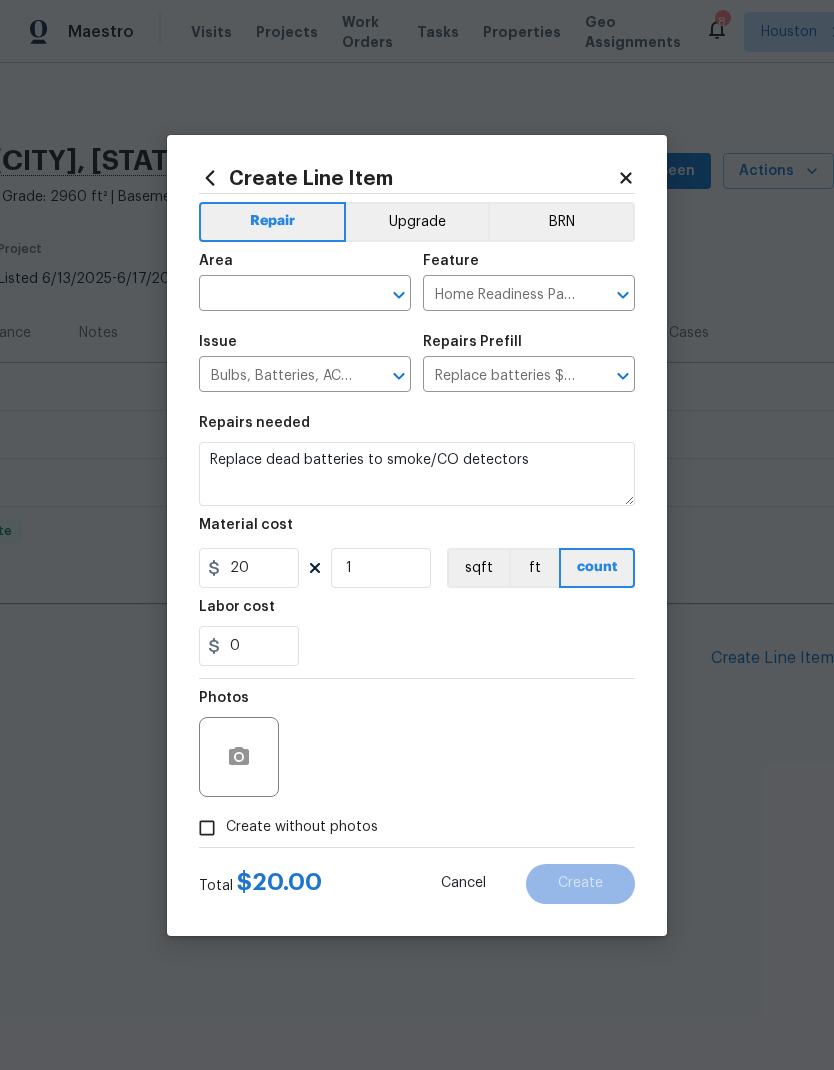 click on "0" at bounding box center (417, 646) 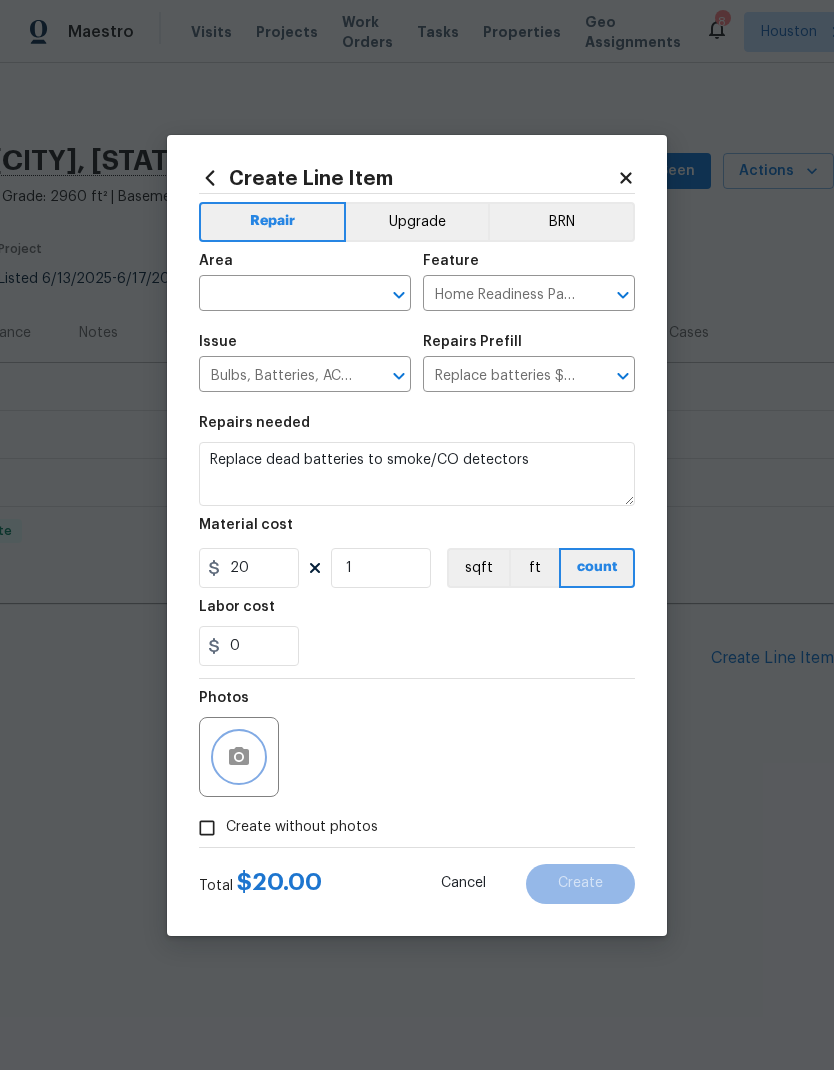 click 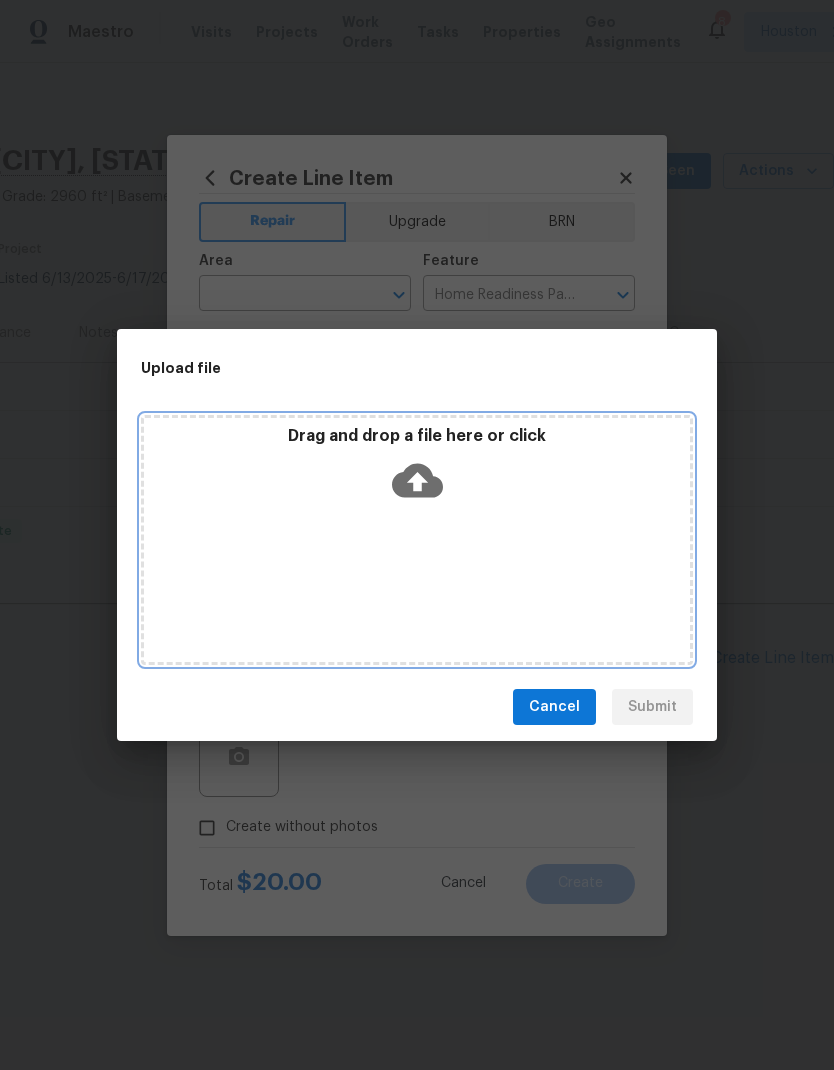 click 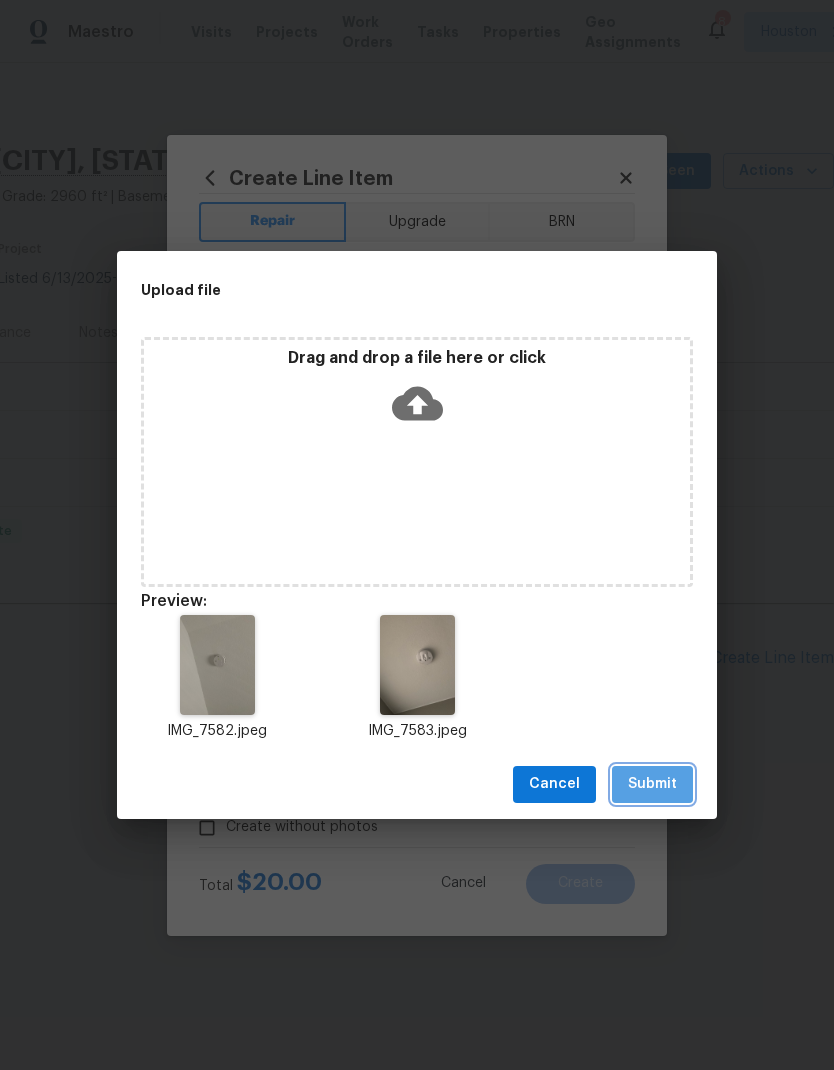 click on "Submit" at bounding box center (652, 784) 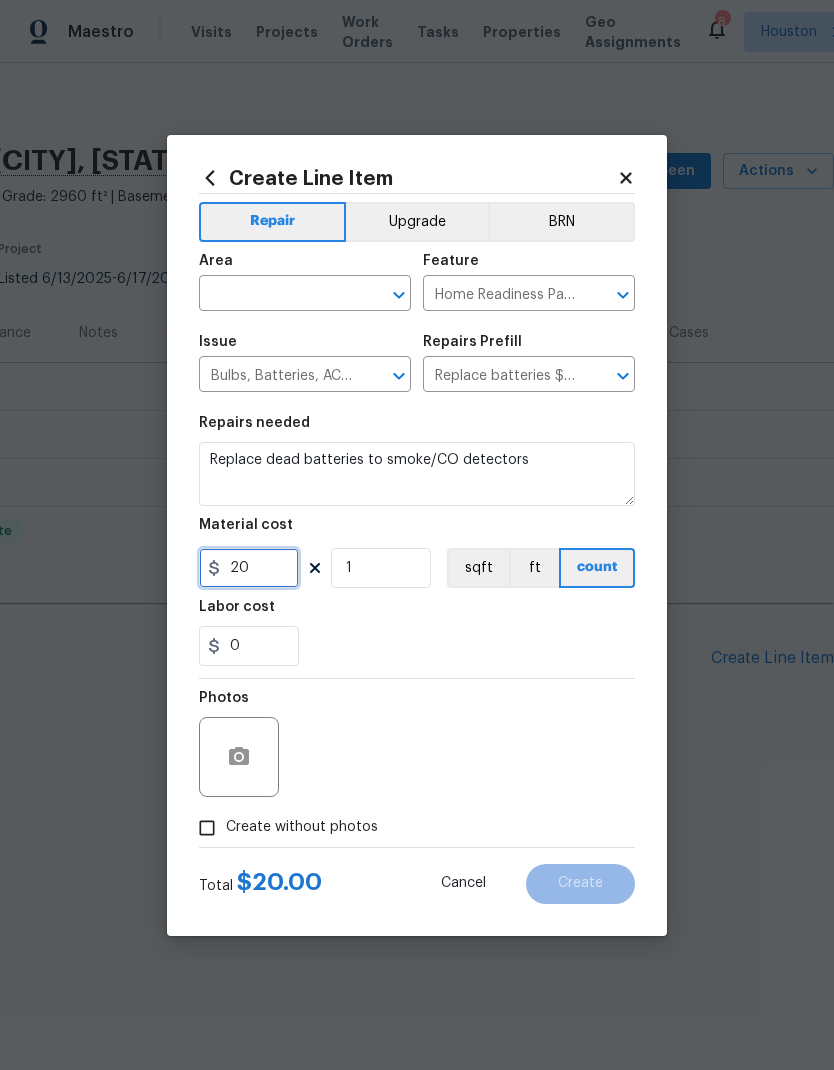 click on "20" at bounding box center (249, 568) 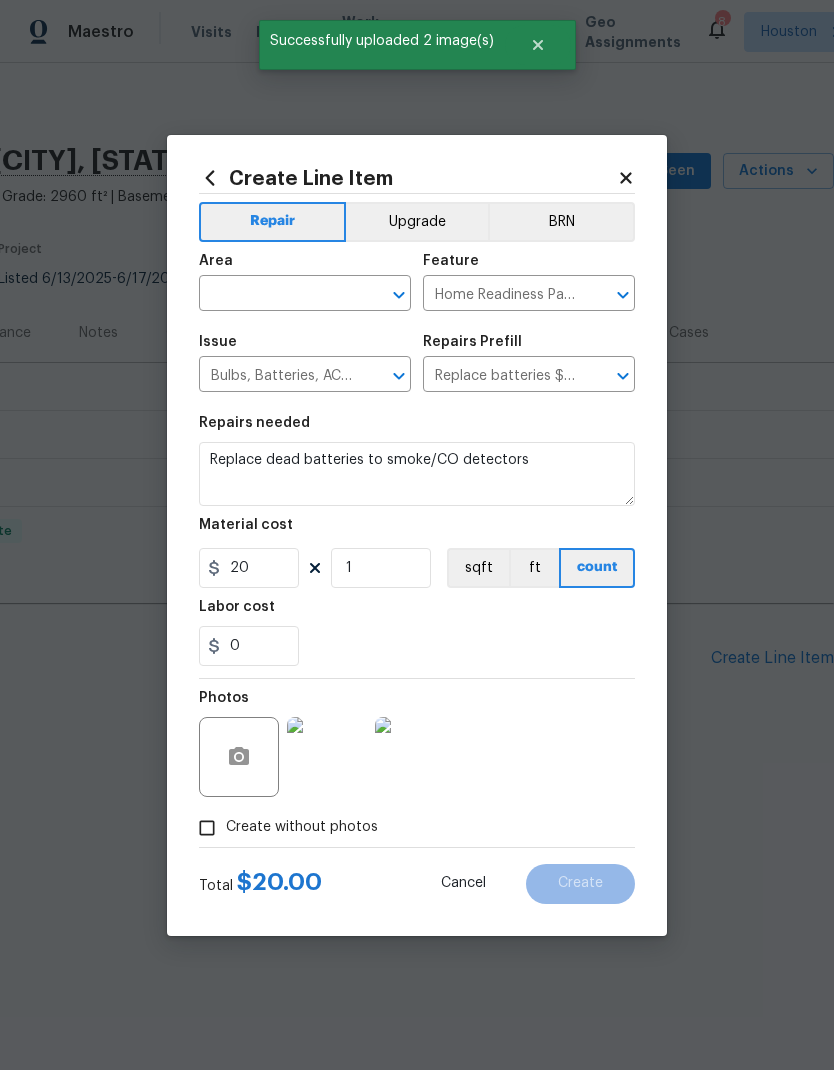click on "0" at bounding box center [417, 646] 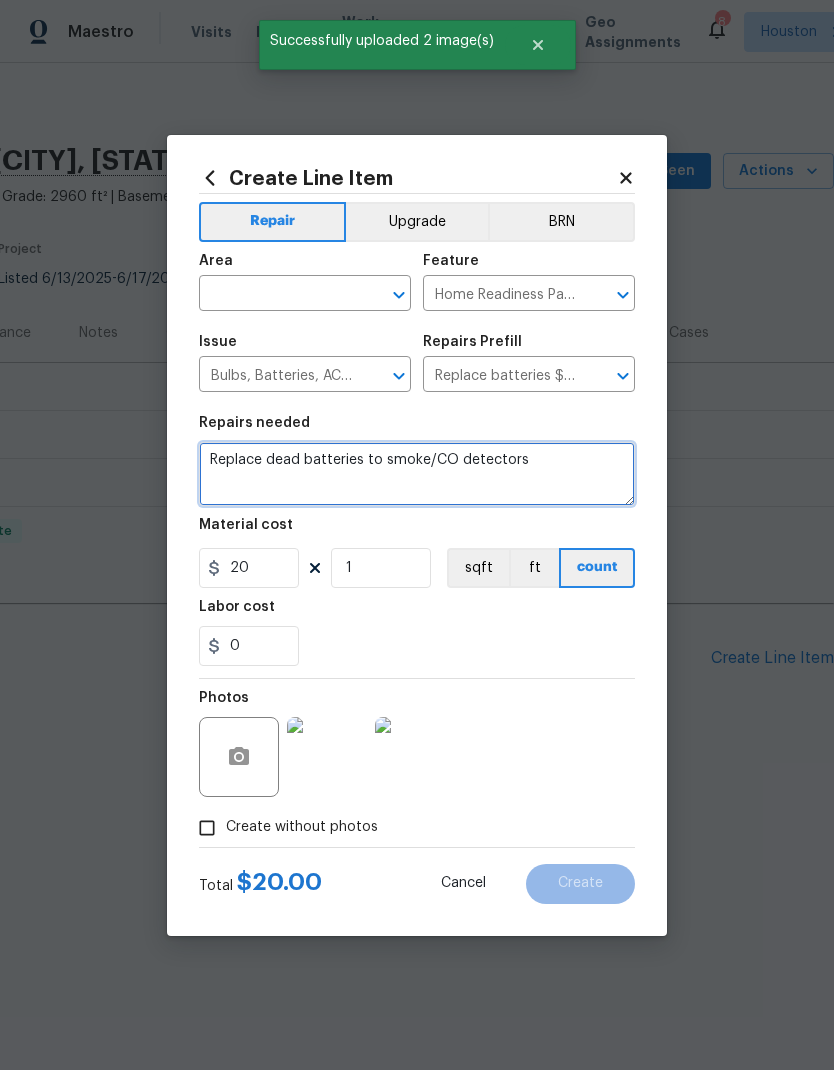 click on "Replace dead batteries to smoke/CO detectors" at bounding box center (417, 474) 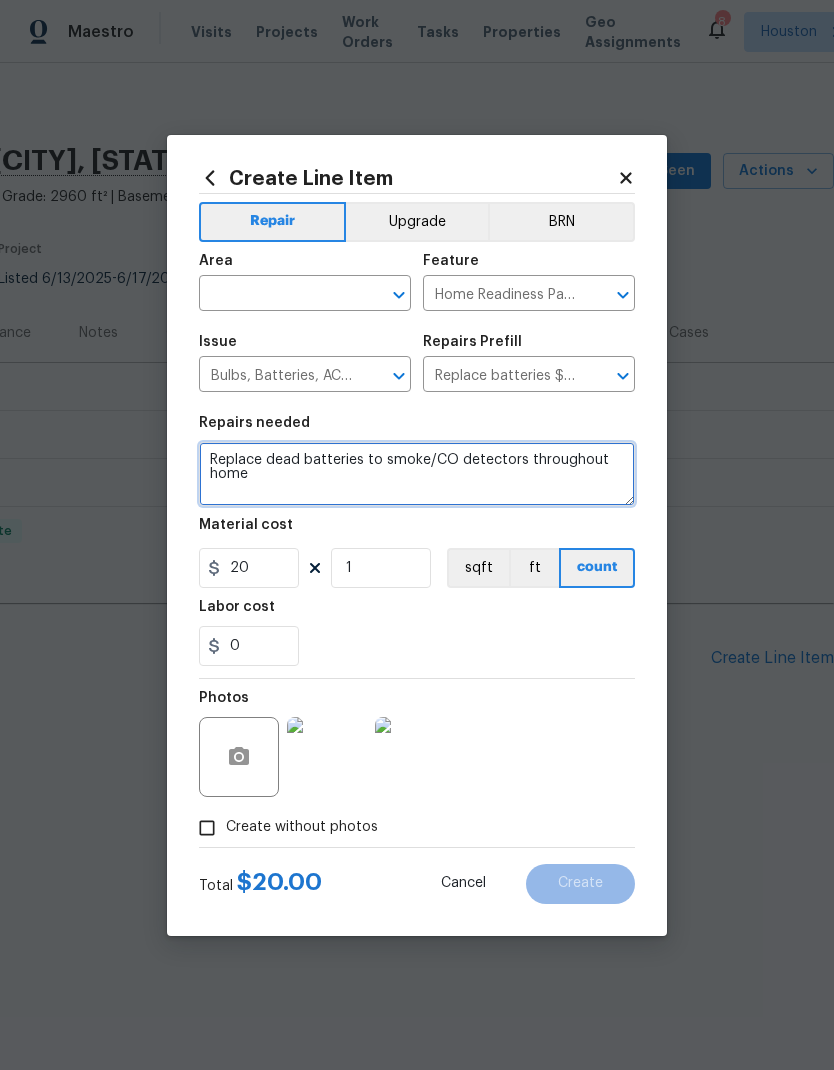 type on "Replace dead batteries to smoke/CO detectors throughout home" 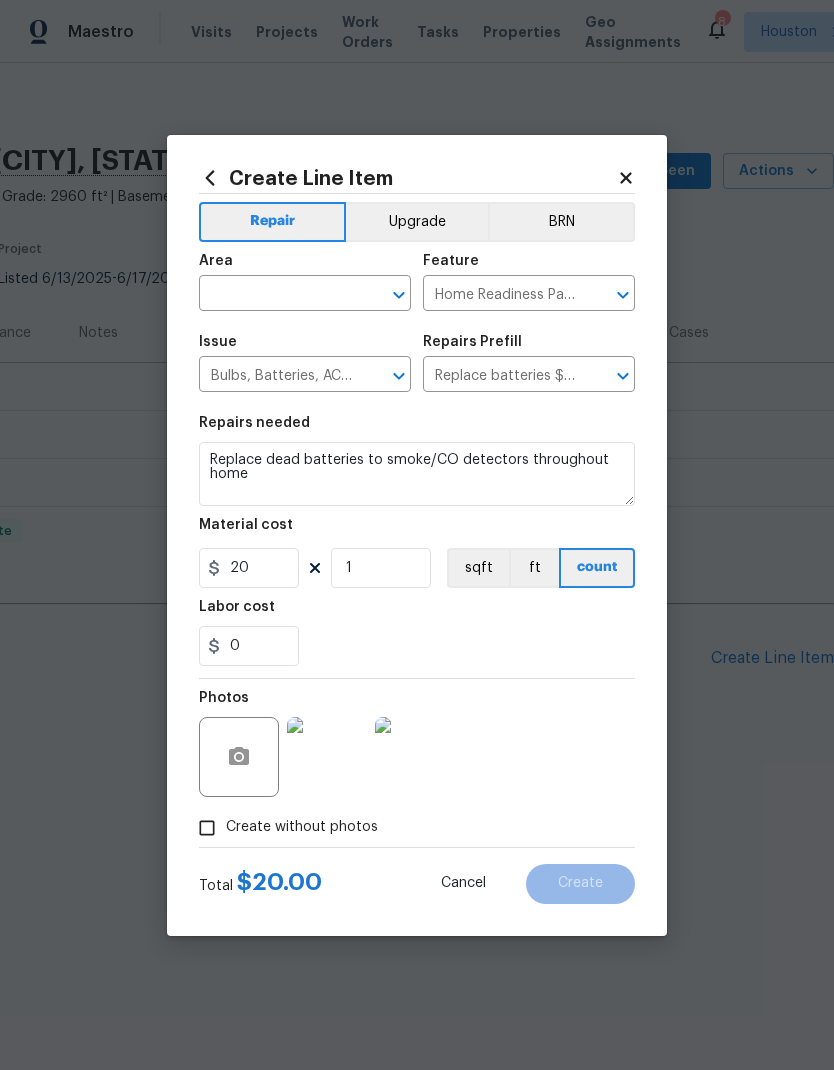 click at bounding box center (277, 295) 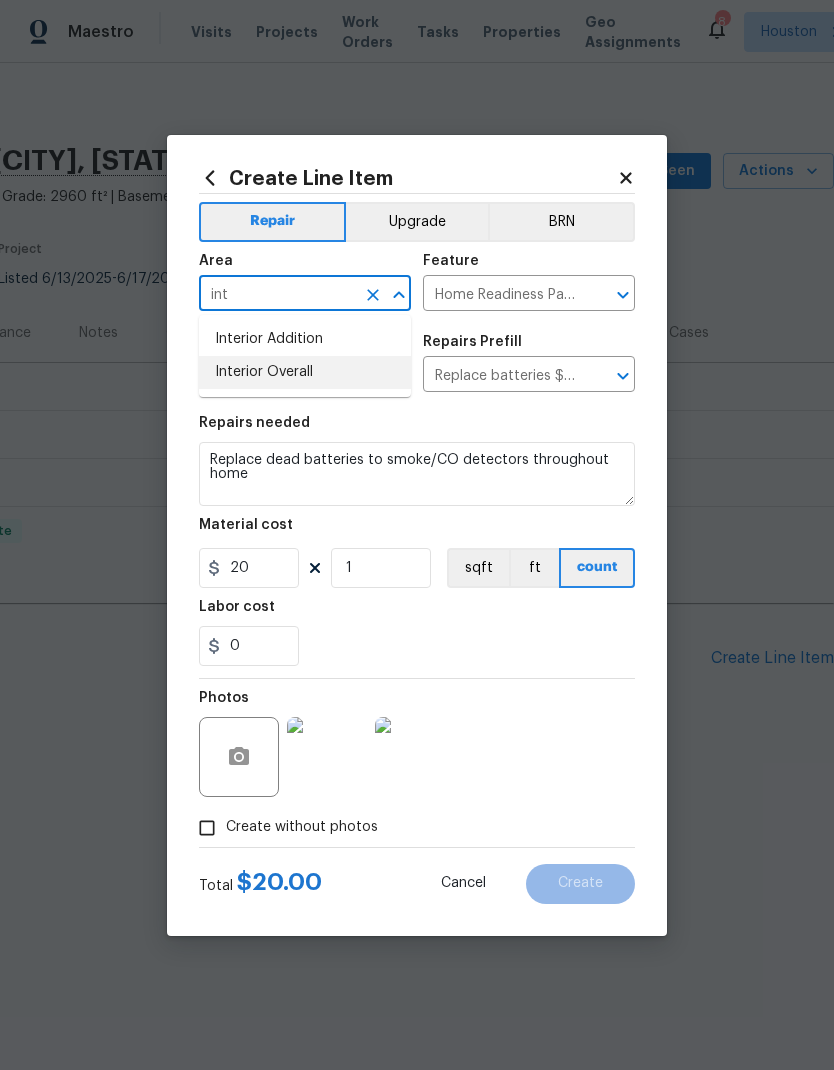 click on "Interior Overall" at bounding box center [305, 372] 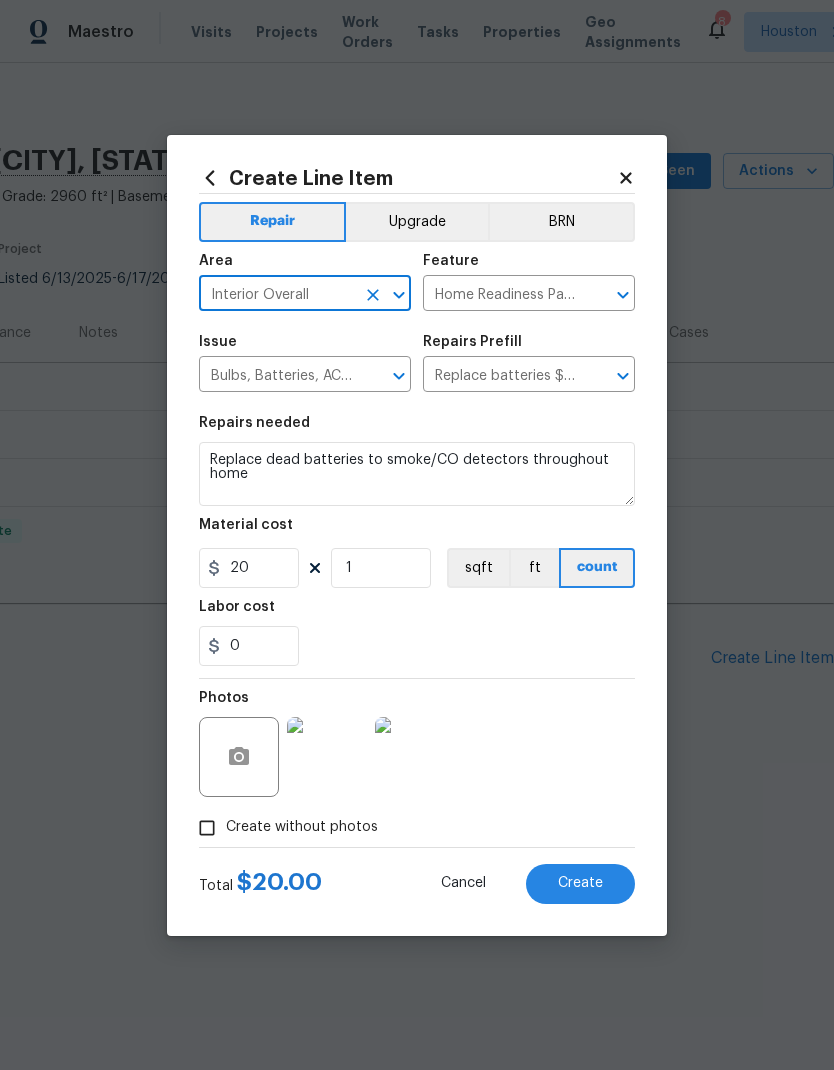 click on "Create" at bounding box center (580, 884) 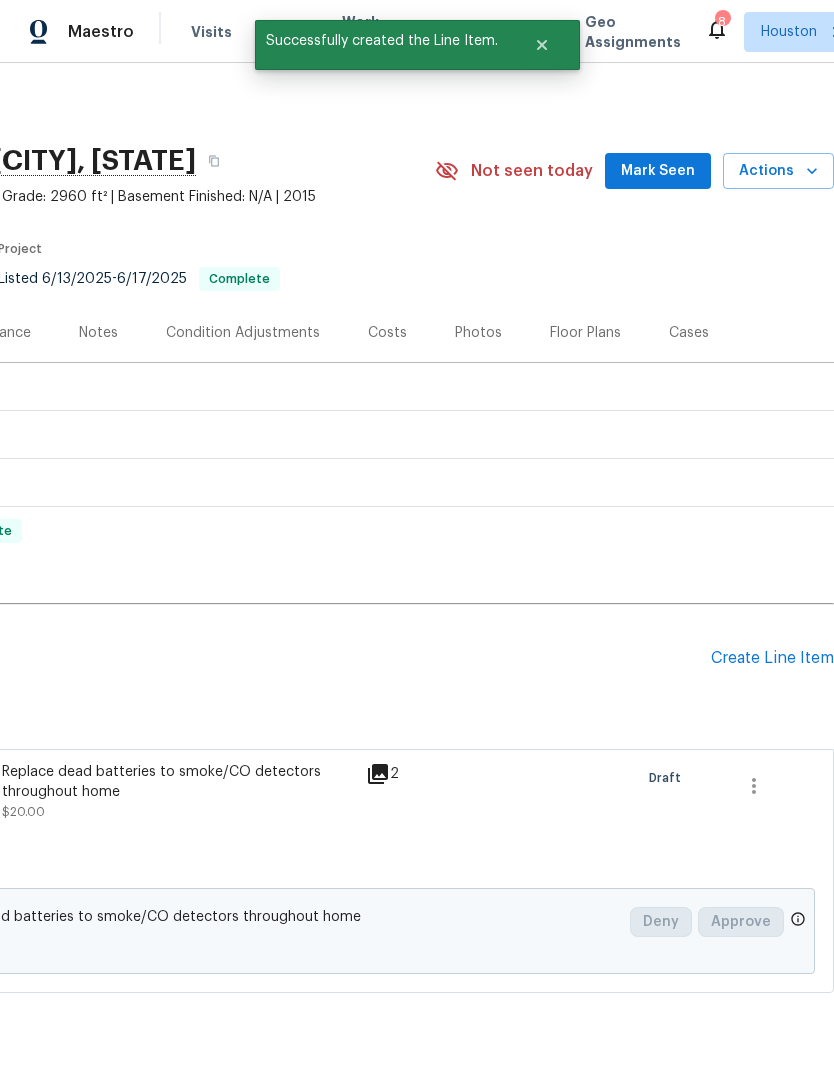 scroll, scrollTop: 0, scrollLeft: 296, axis: horizontal 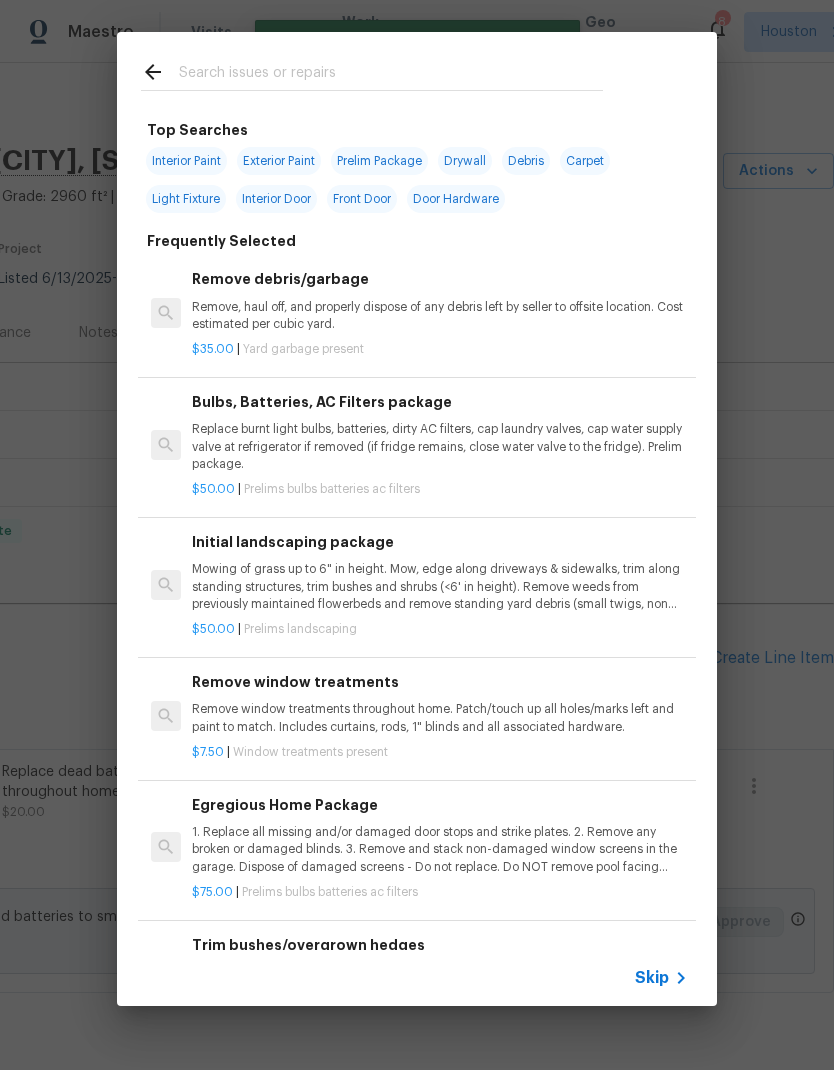 click at bounding box center (391, 75) 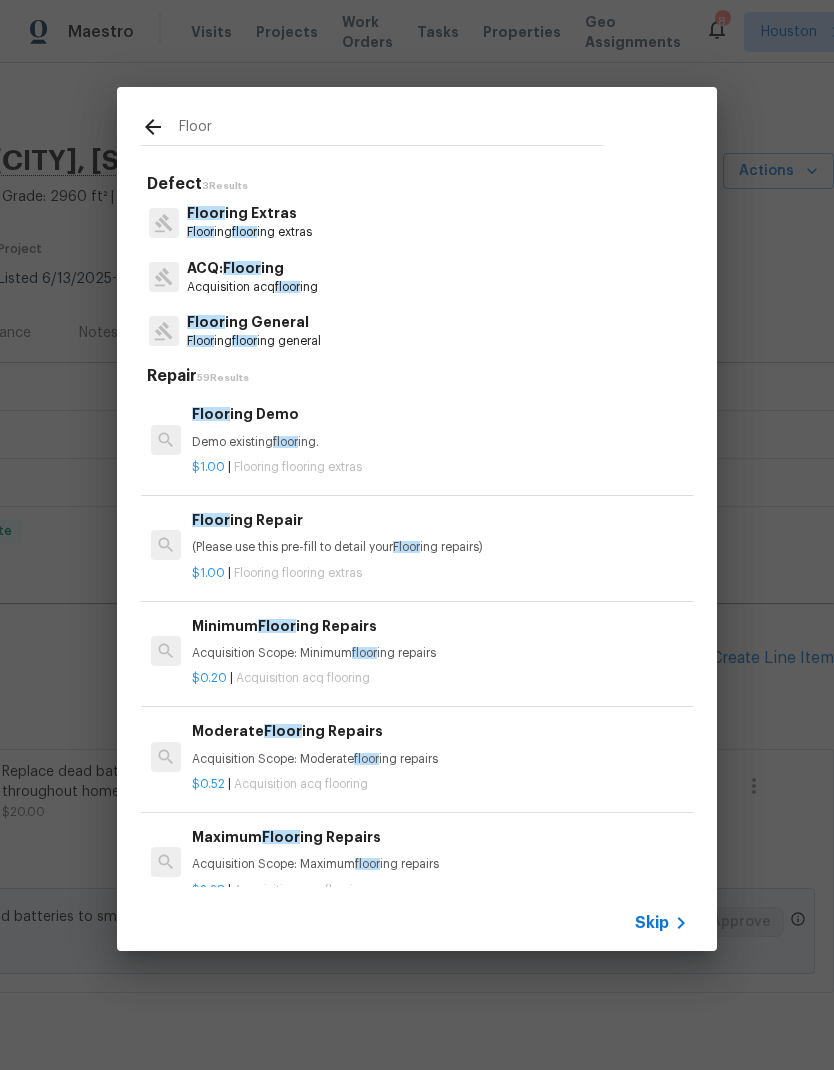 type on "Floor" 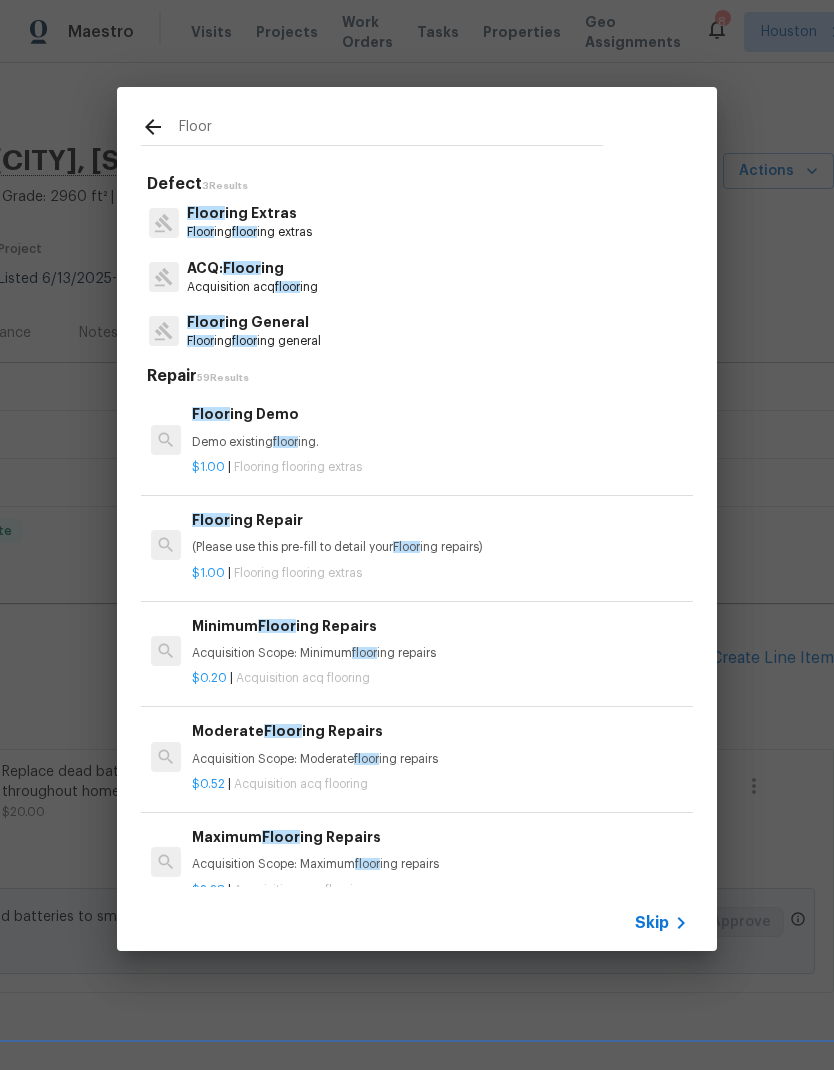 click on "Floor ing Extras Floor ing  floor ing extras" at bounding box center [417, 222] 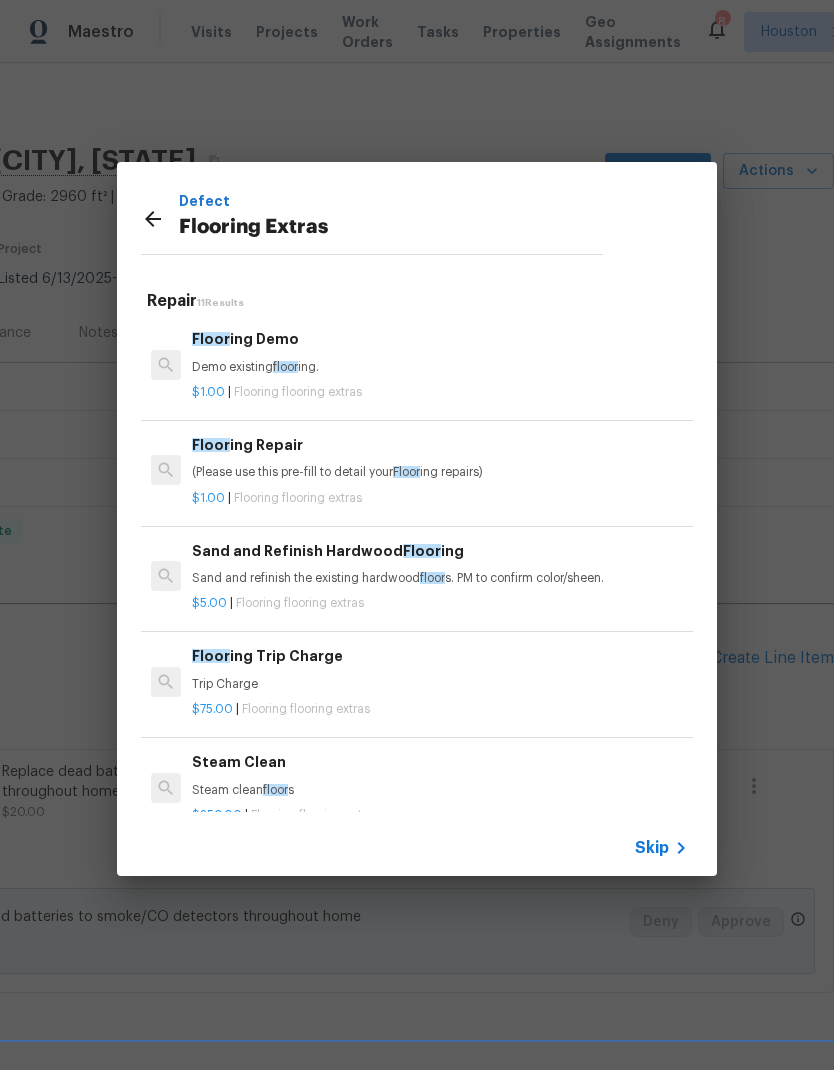 click on "(Please use this pre-fill to detail your  Floor ing repairs)" at bounding box center [440, 472] 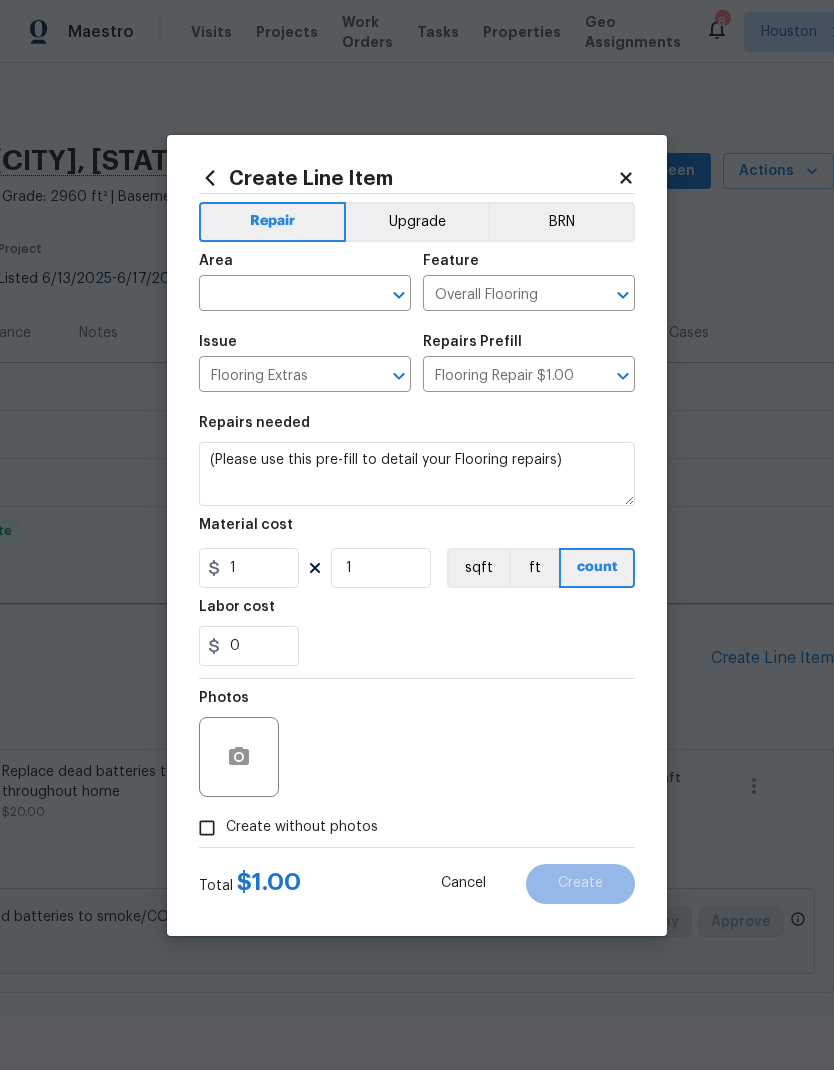 click at bounding box center [277, 295] 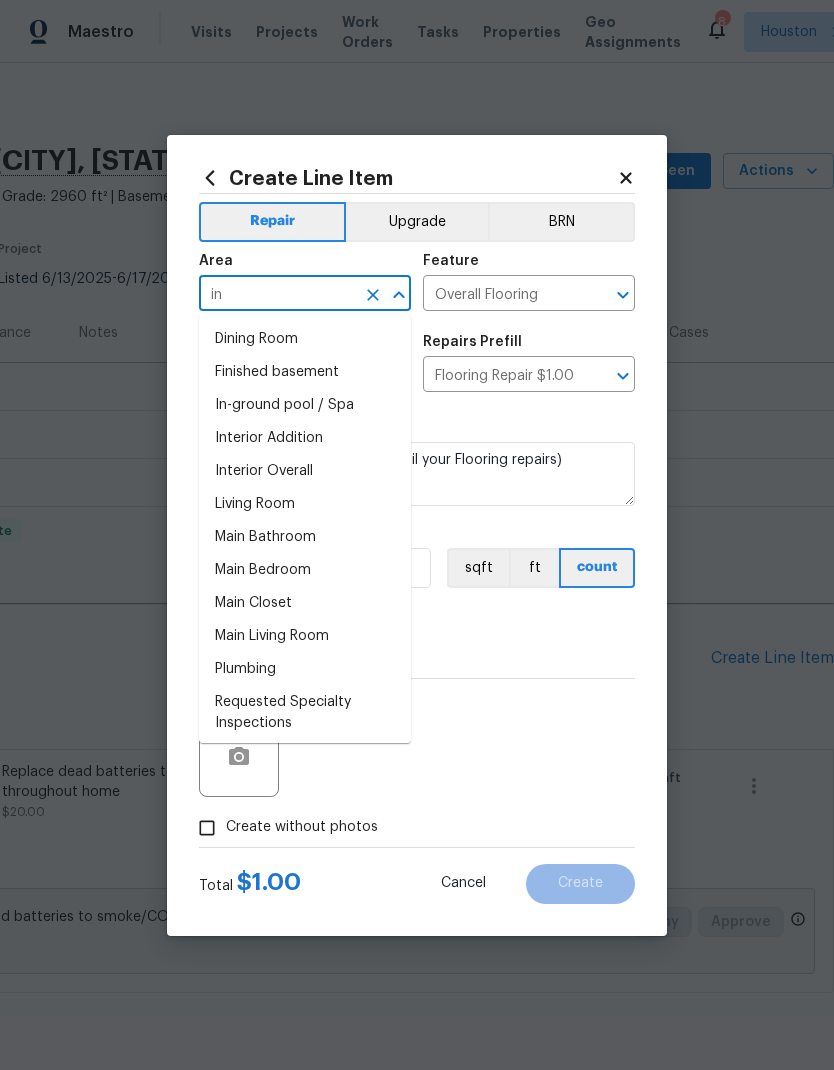 type on "i" 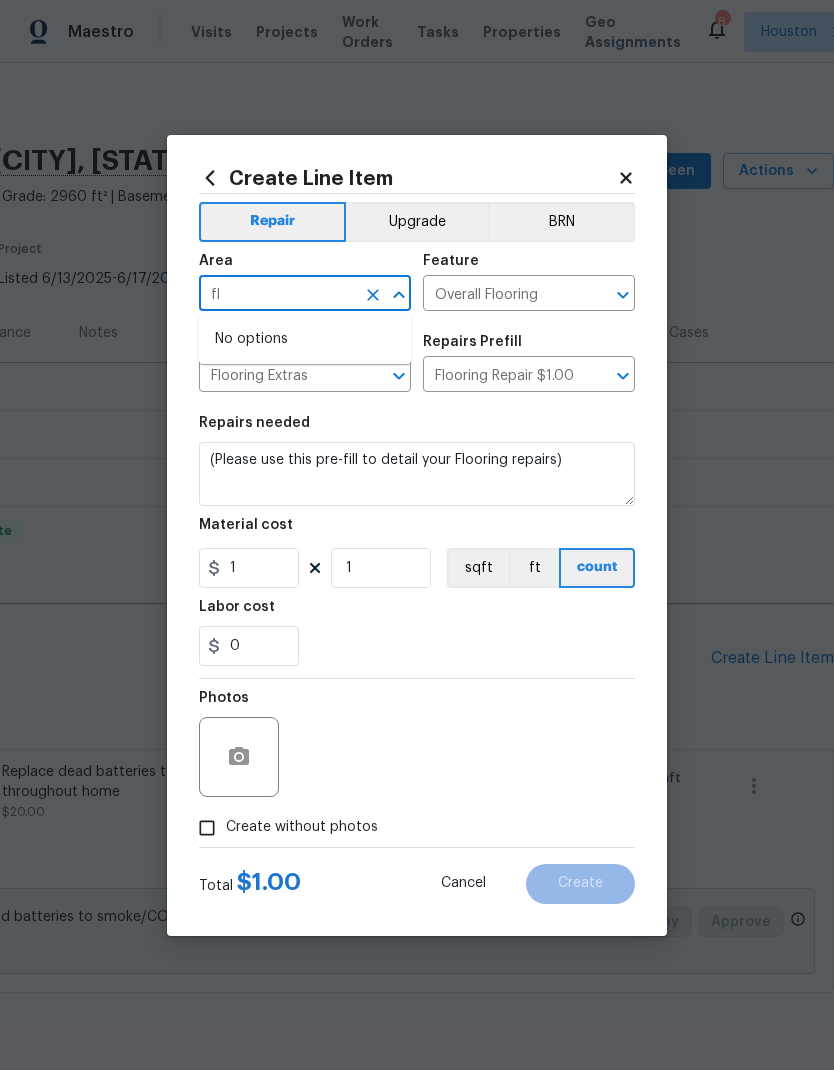 type on "f" 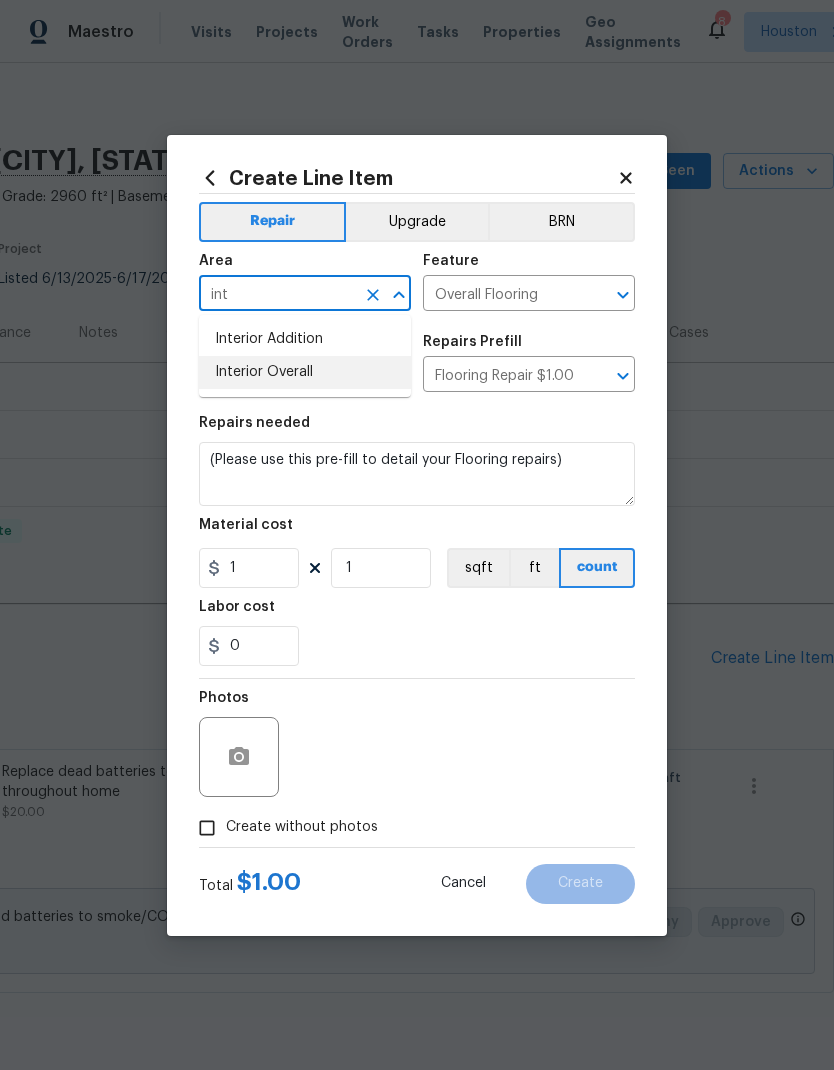 click on "Interior Addition Interior Overall" at bounding box center [305, 356] 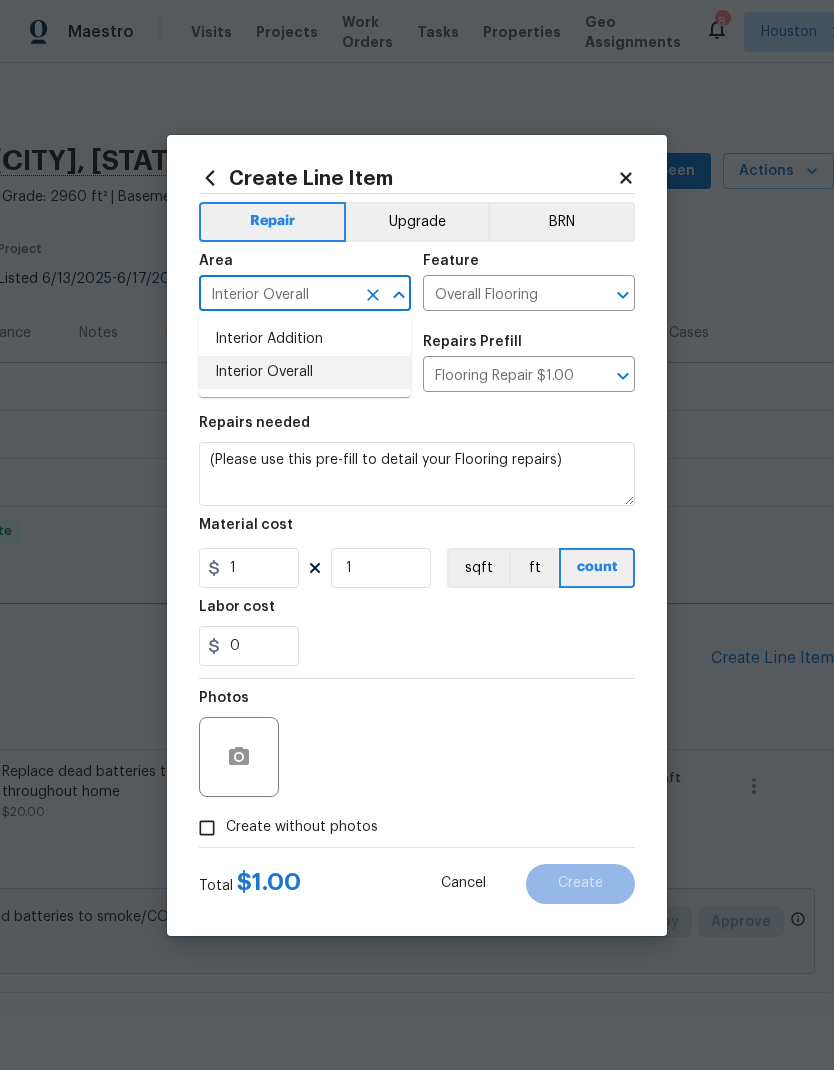 click on "Flooring Extras" at bounding box center (277, 376) 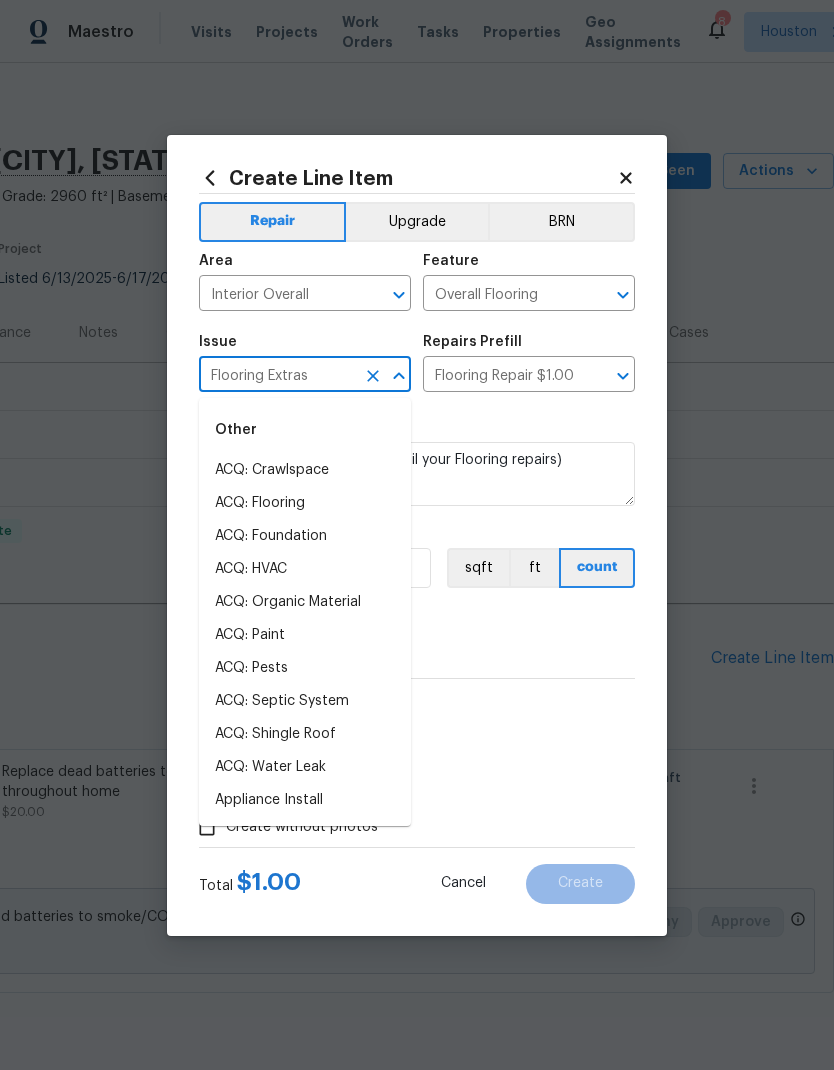 click on "Repairs needed" at bounding box center (417, 429) 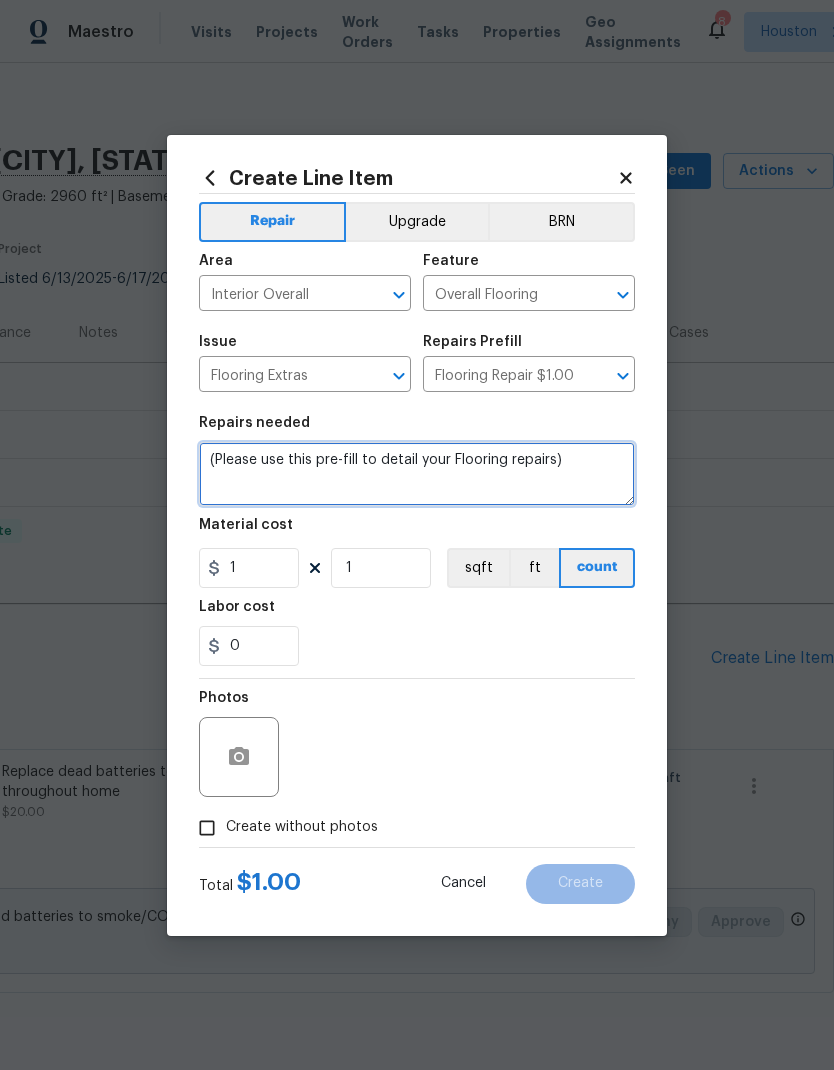 click on "(Please use this pre-fill to detail your Flooring repairs)" at bounding box center [417, 474] 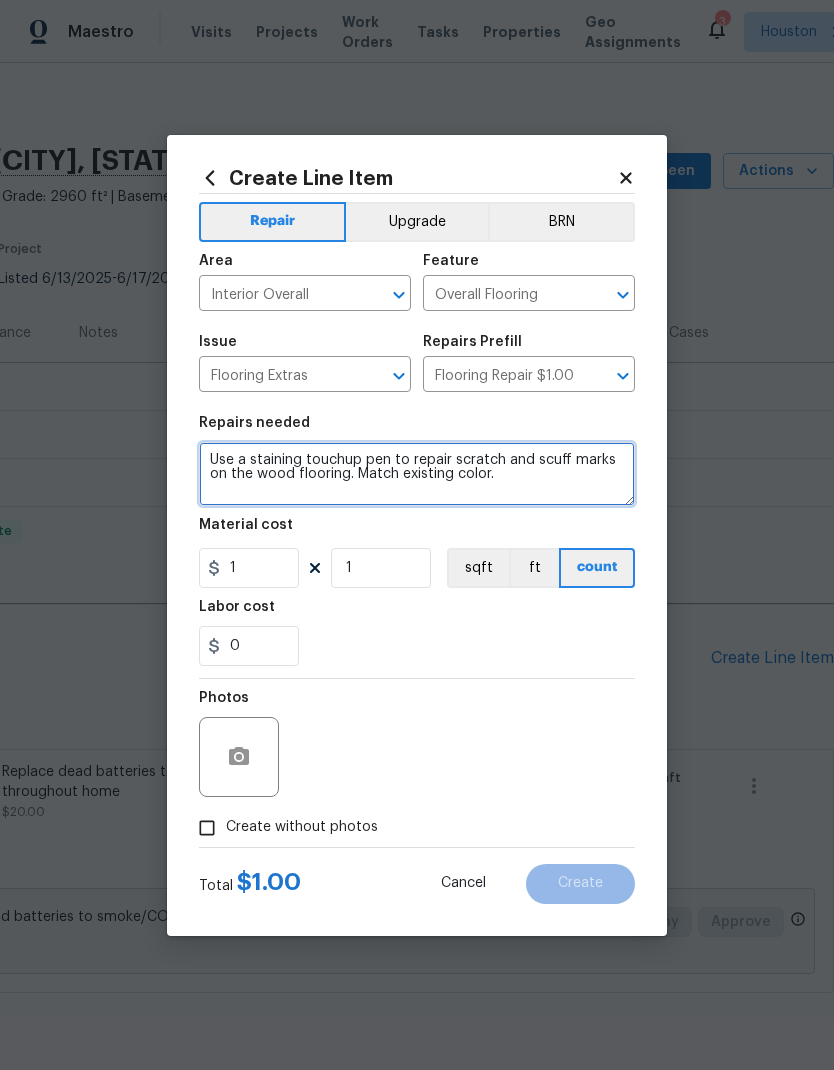 type on "Use a staining touchup pen to repair scratch and scuff marks on the wood flooring. Match existing color." 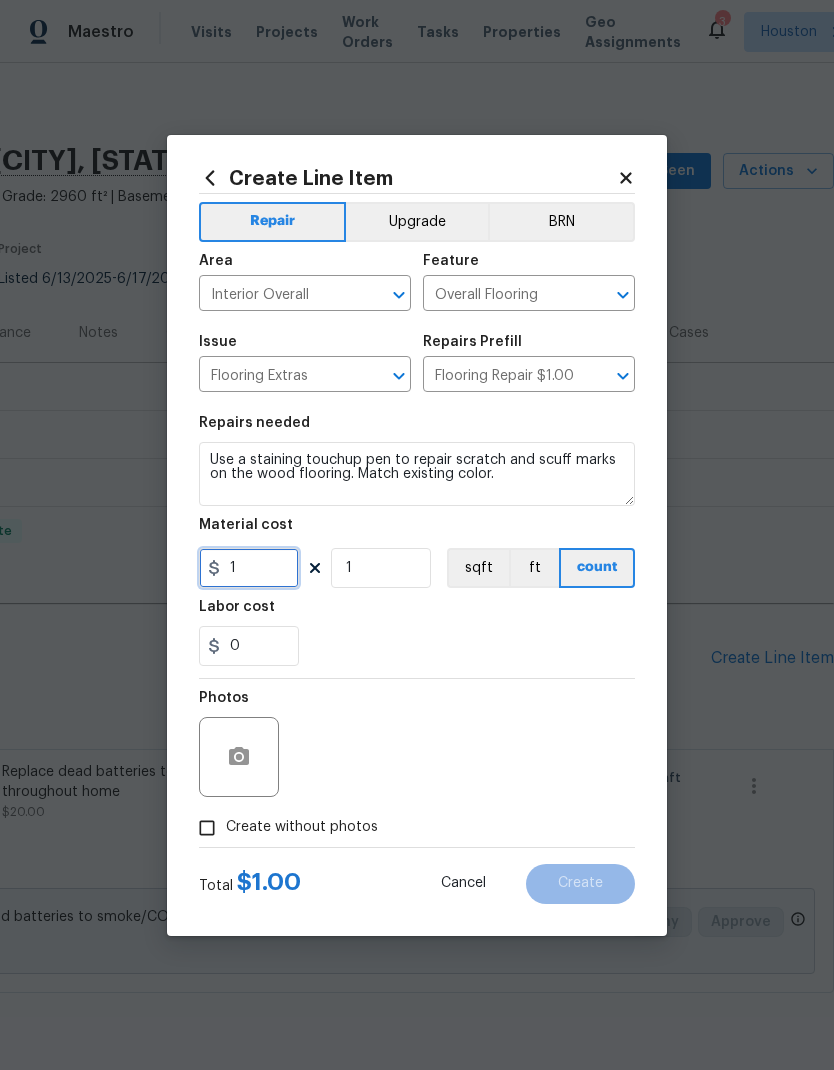 click on "1" at bounding box center [249, 568] 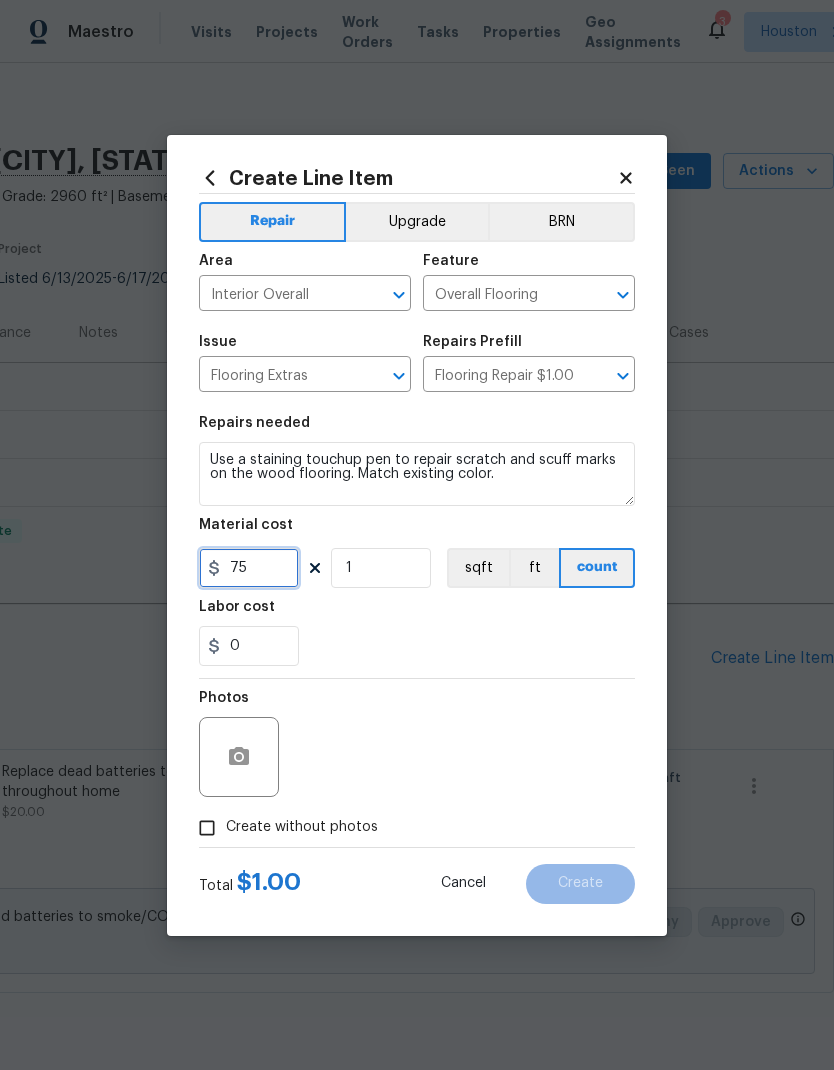 type on "75" 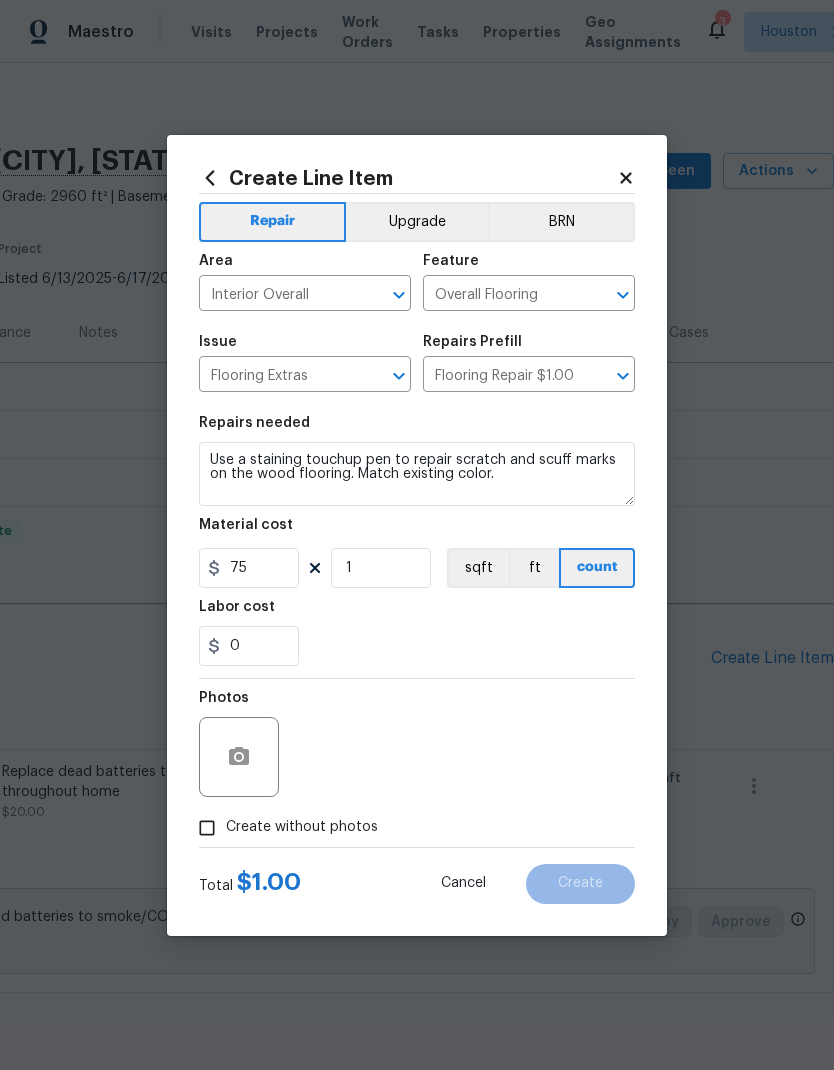 click on "Labor cost" at bounding box center [417, 613] 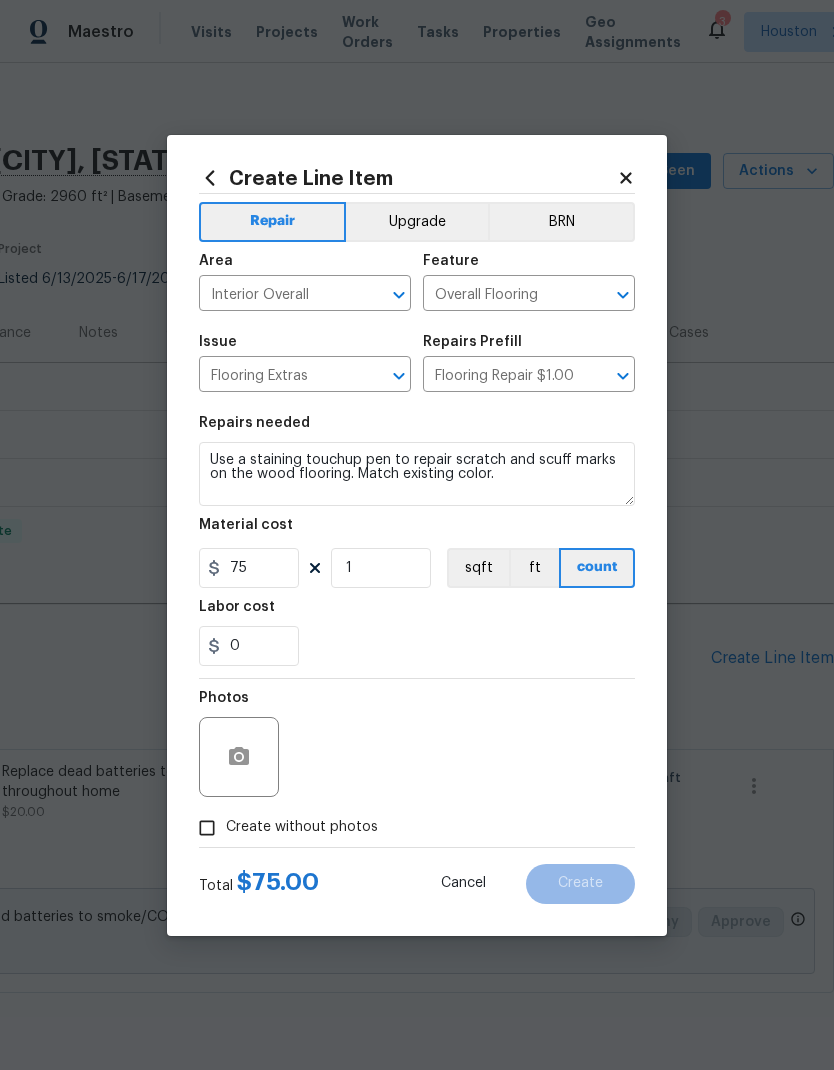 click on "Create without photos" at bounding box center [207, 828] 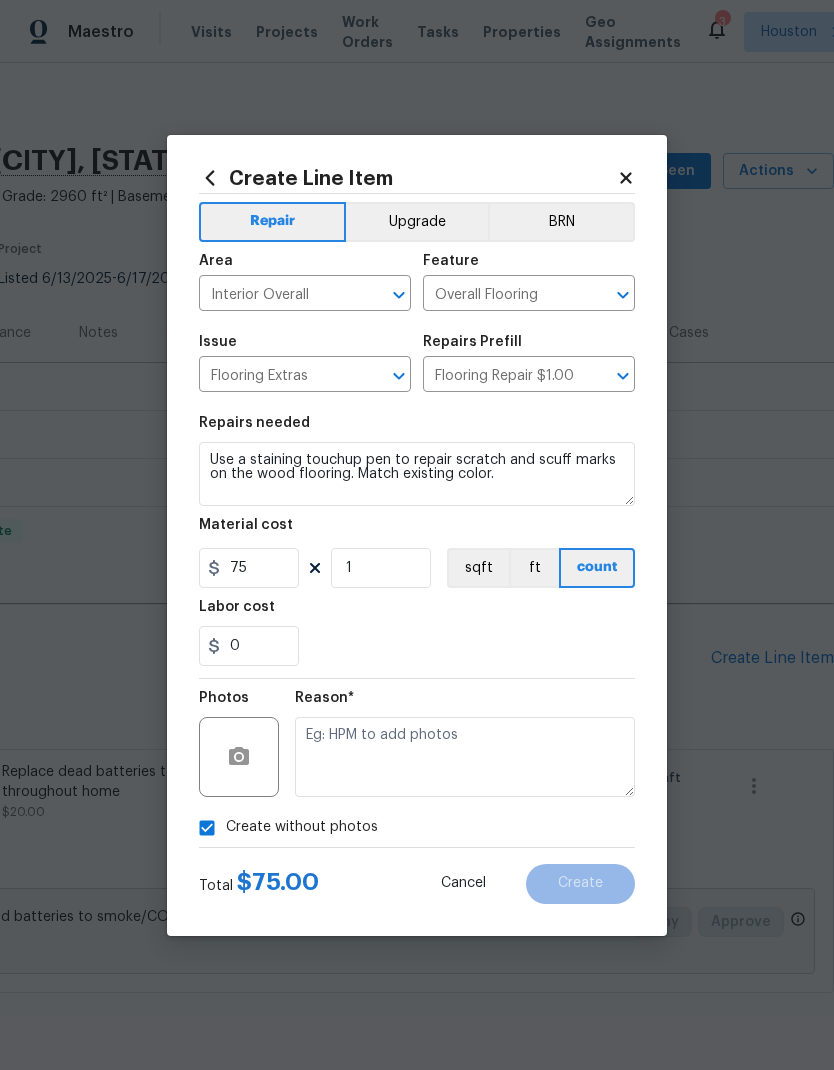 click on "Create without photos" at bounding box center (207, 828) 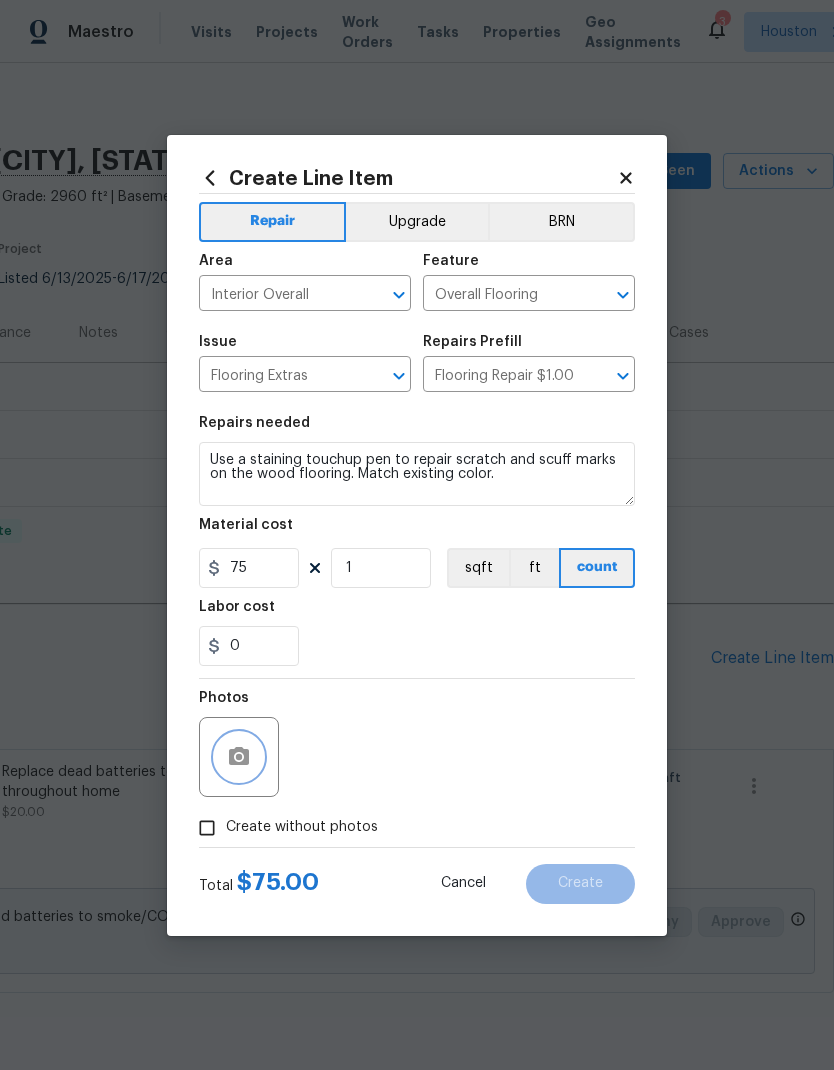 click 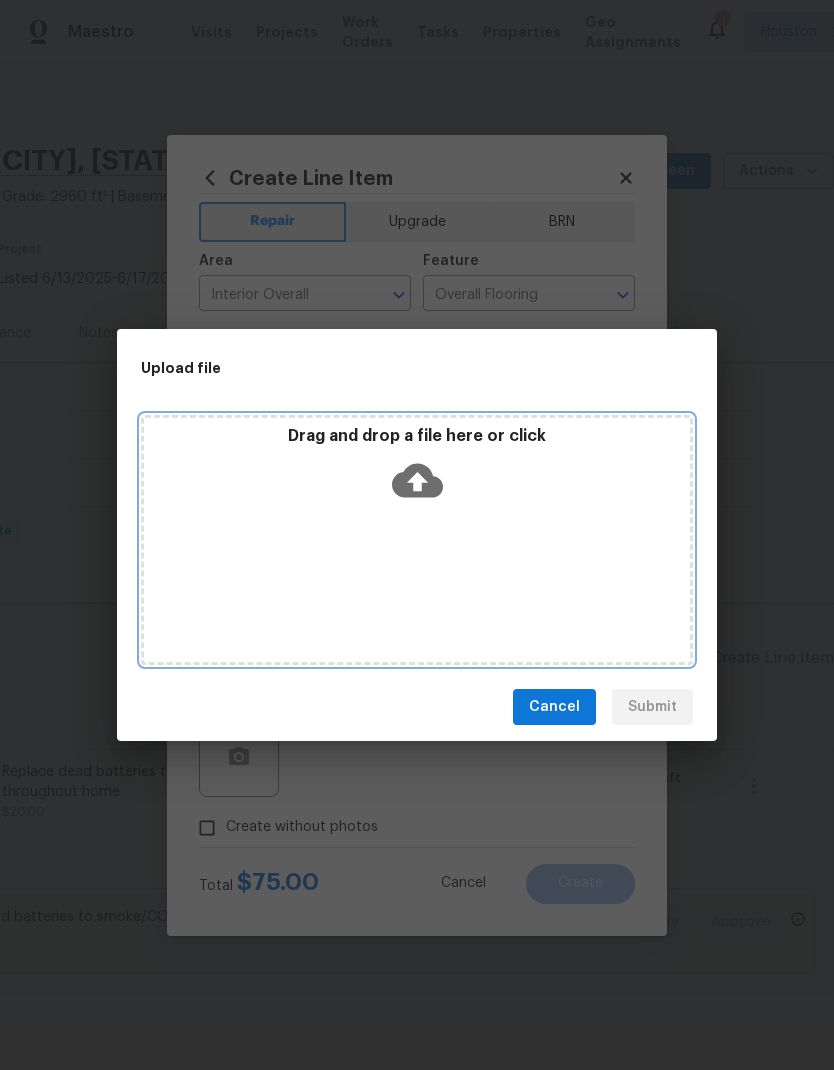 click 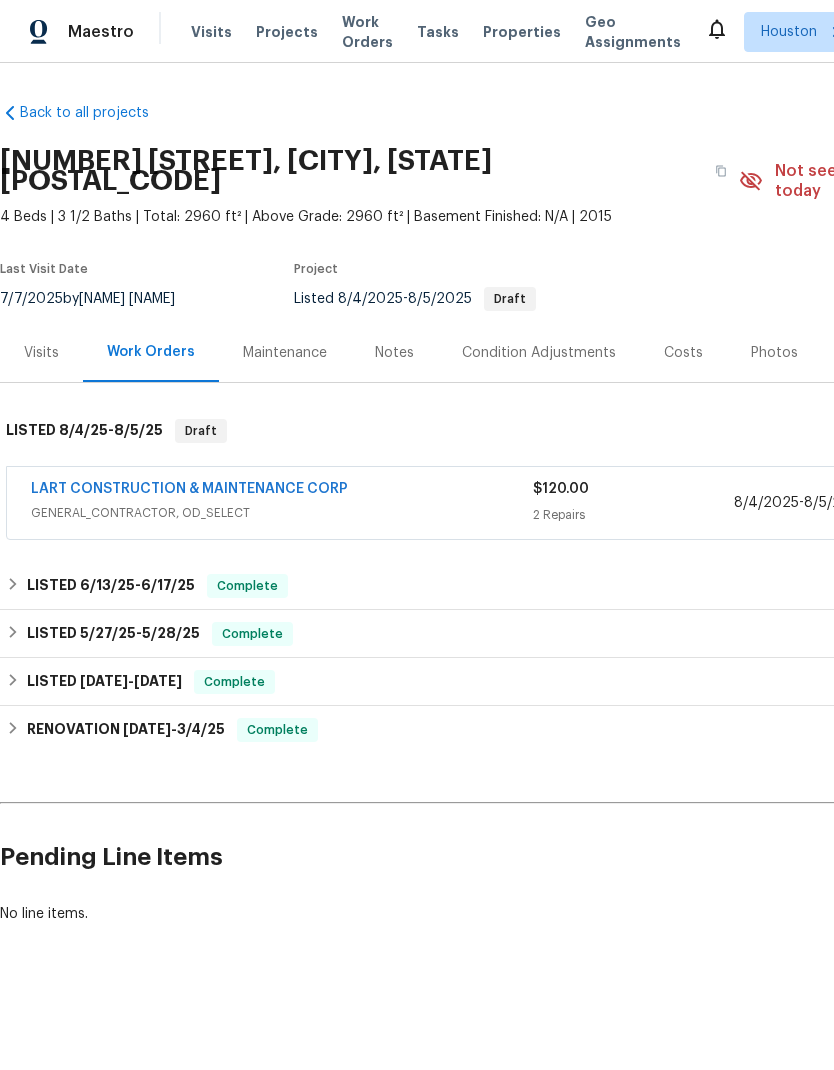 scroll, scrollTop: 0, scrollLeft: 0, axis: both 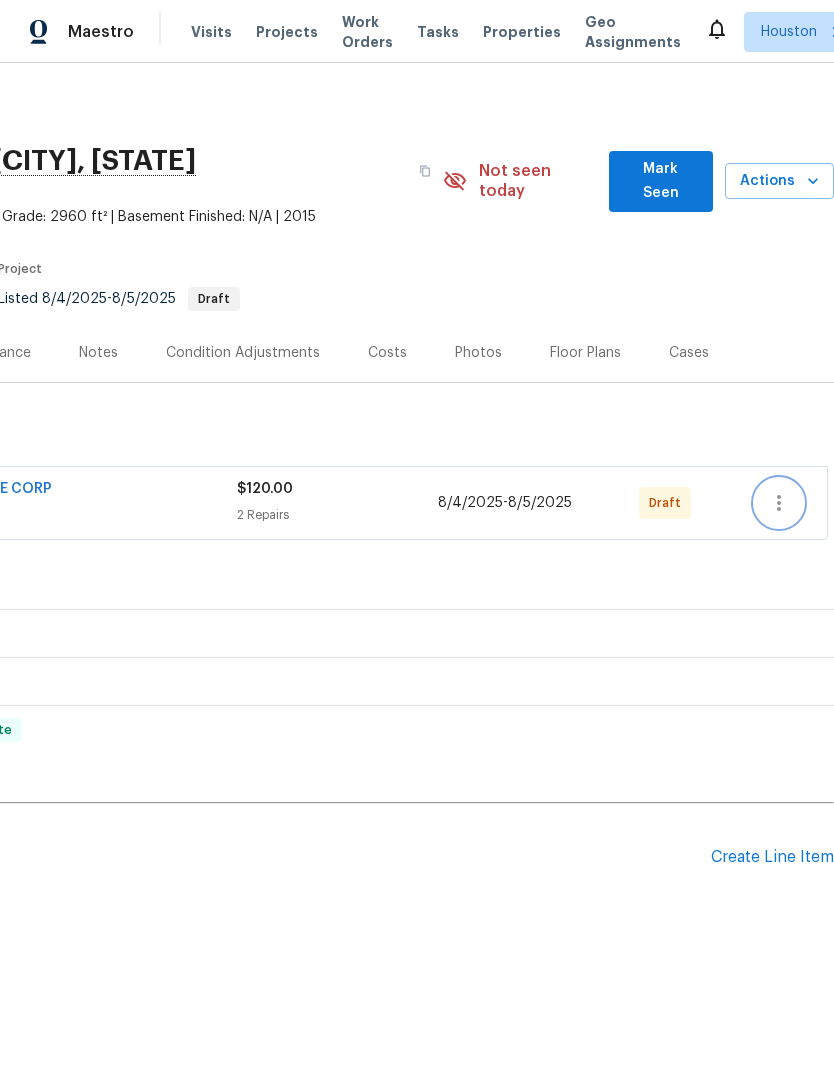 click 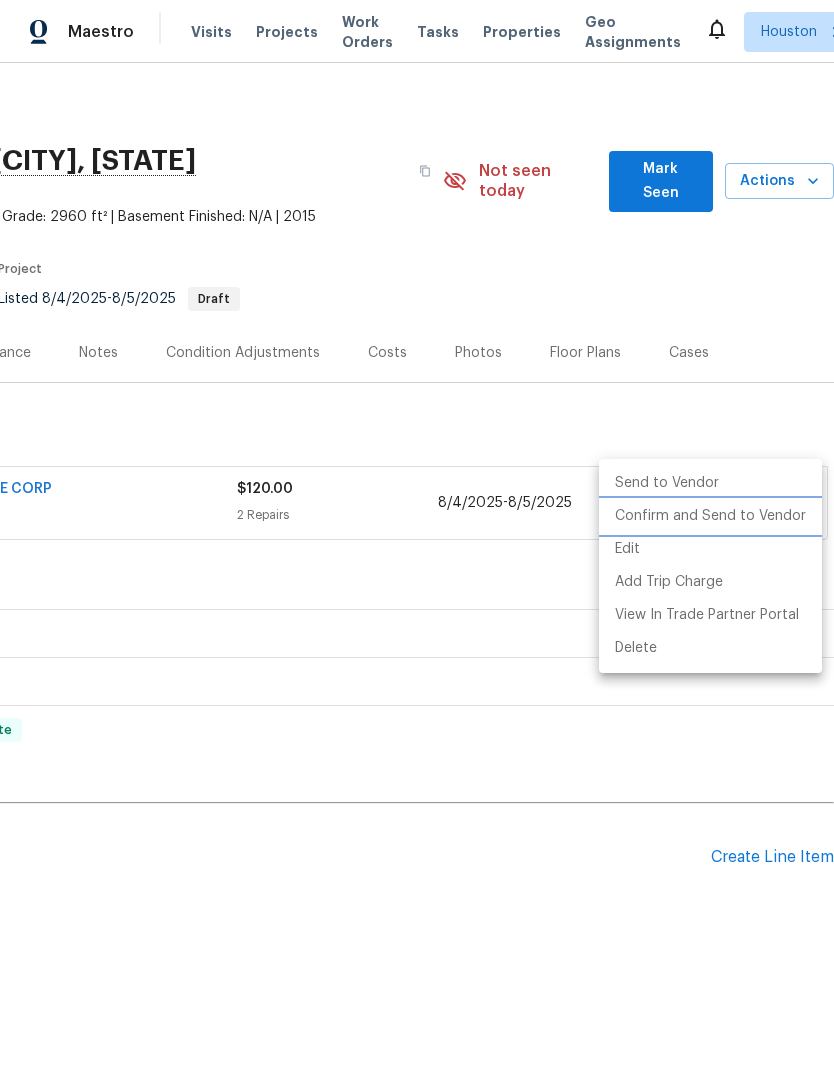 click on "Confirm and Send to Vendor" at bounding box center (710, 516) 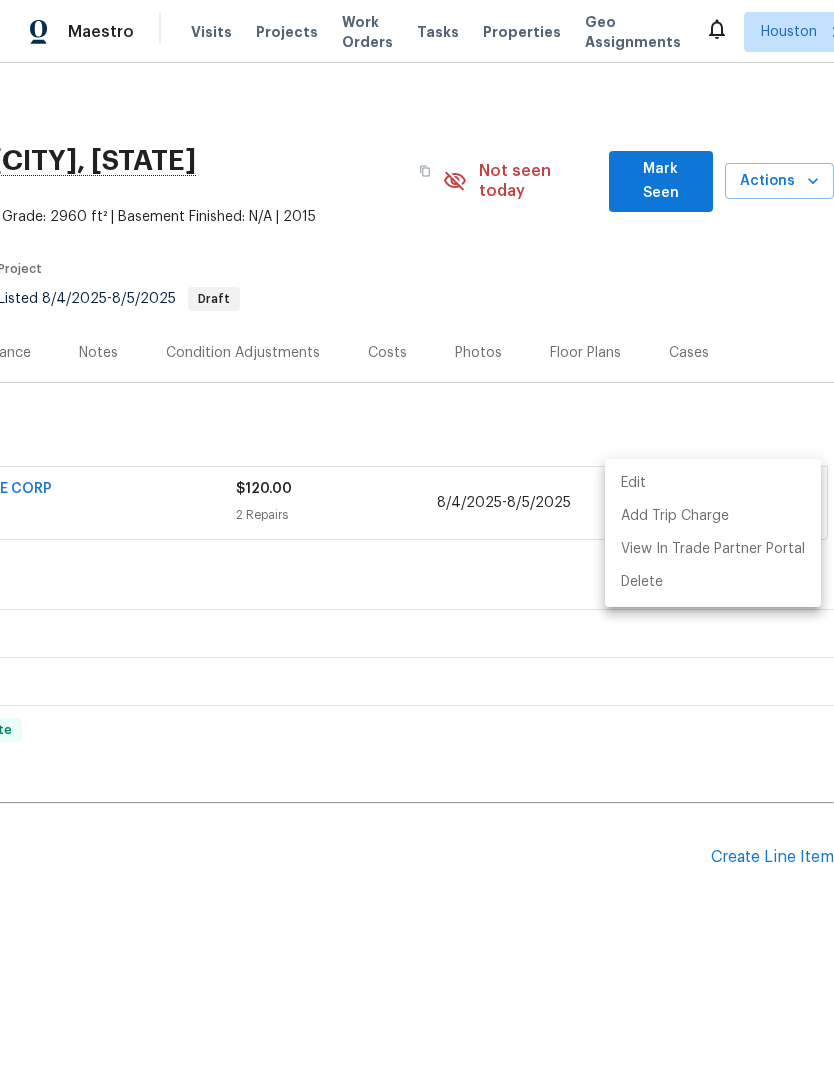 click at bounding box center (417, 535) 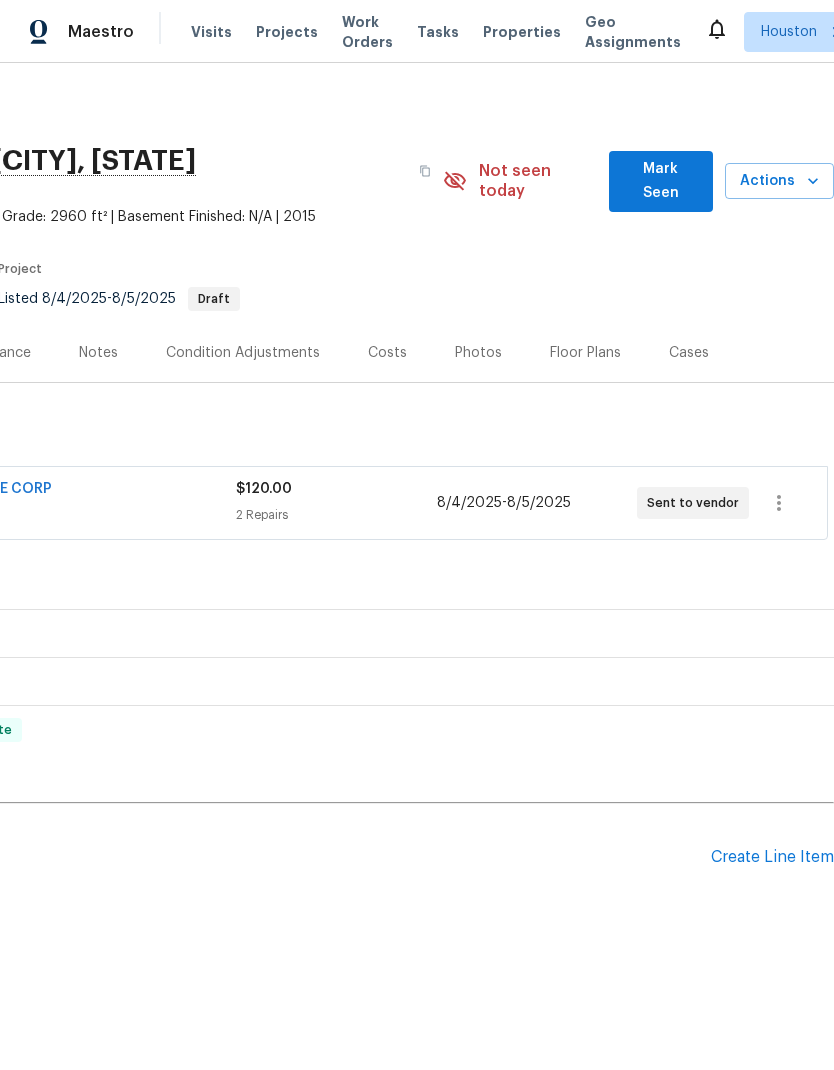click on "Mark Seen" at bounding box center [661, 181] 